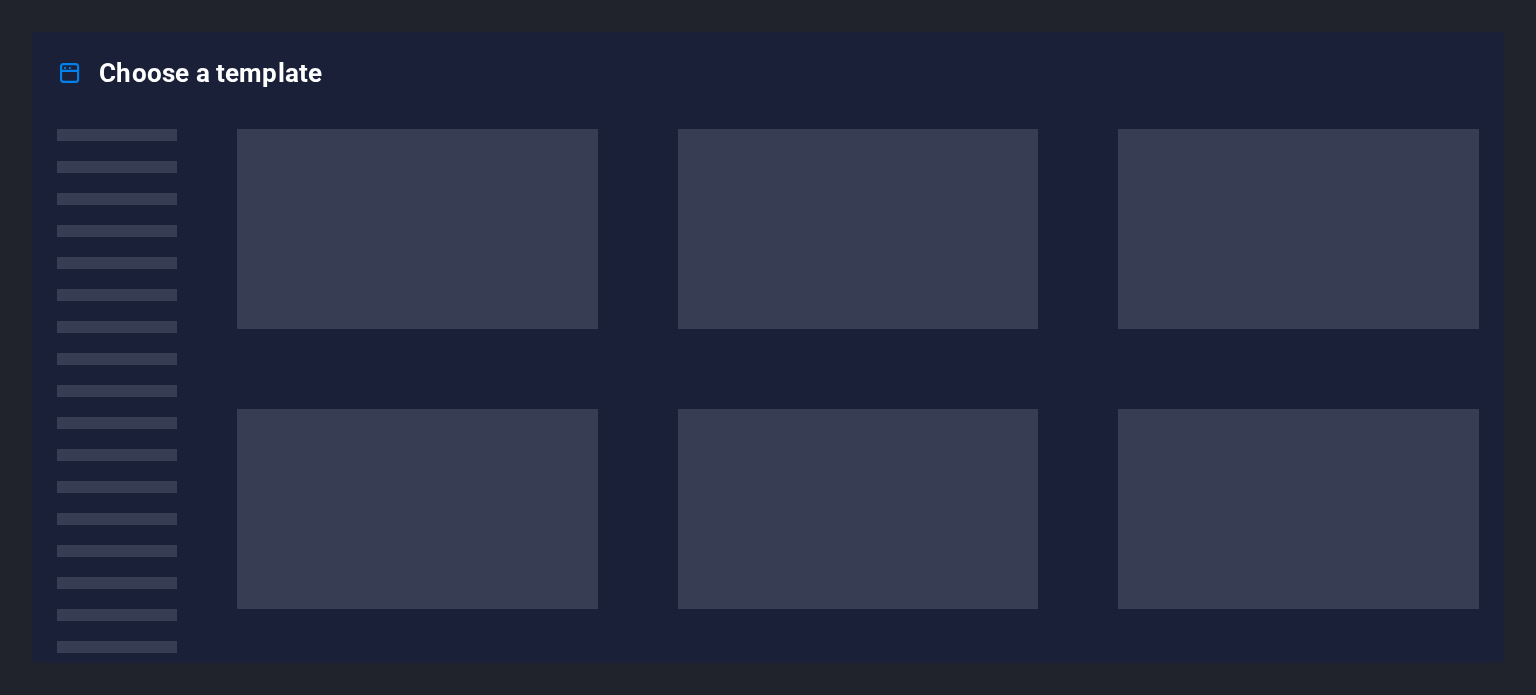 scroll, scrollTop: 0, scrollLeft: 0, axis: both 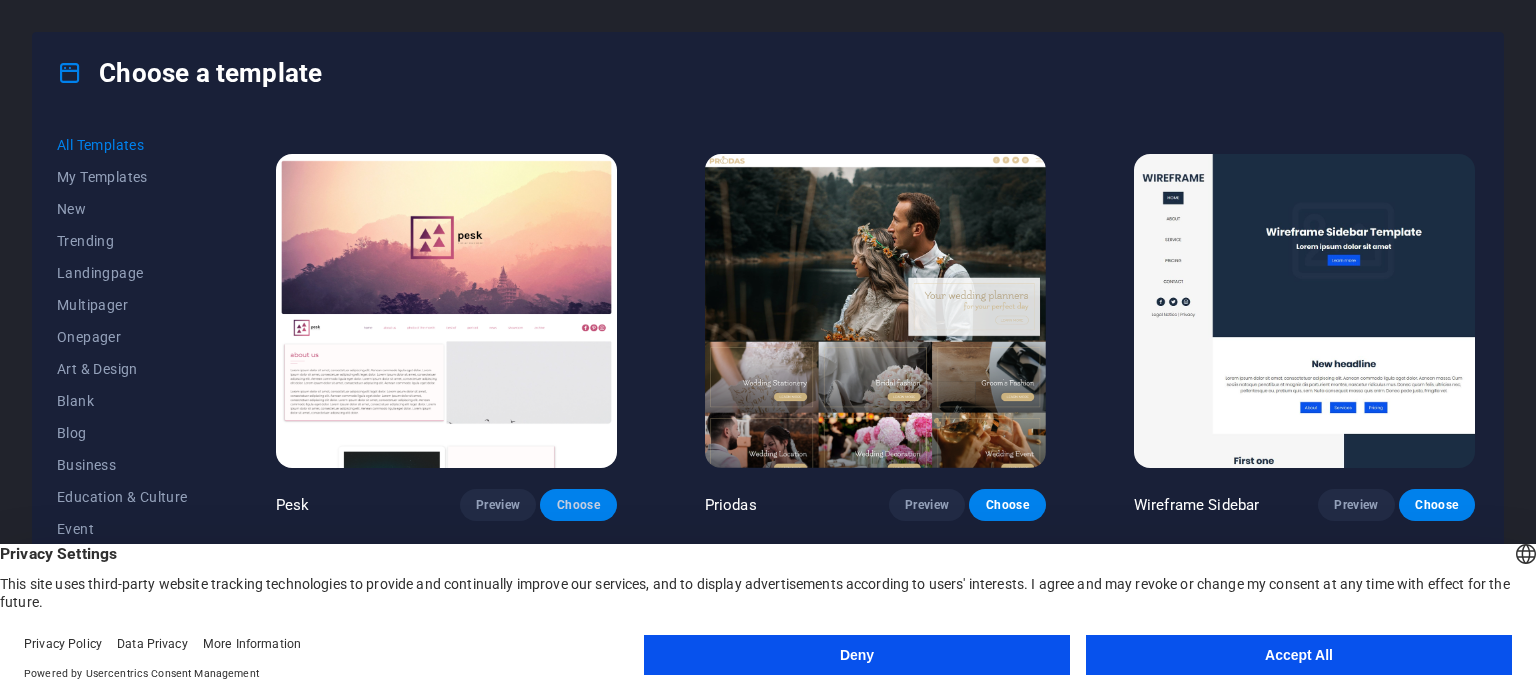 click on "Choose" at bounding box center (578, 505) 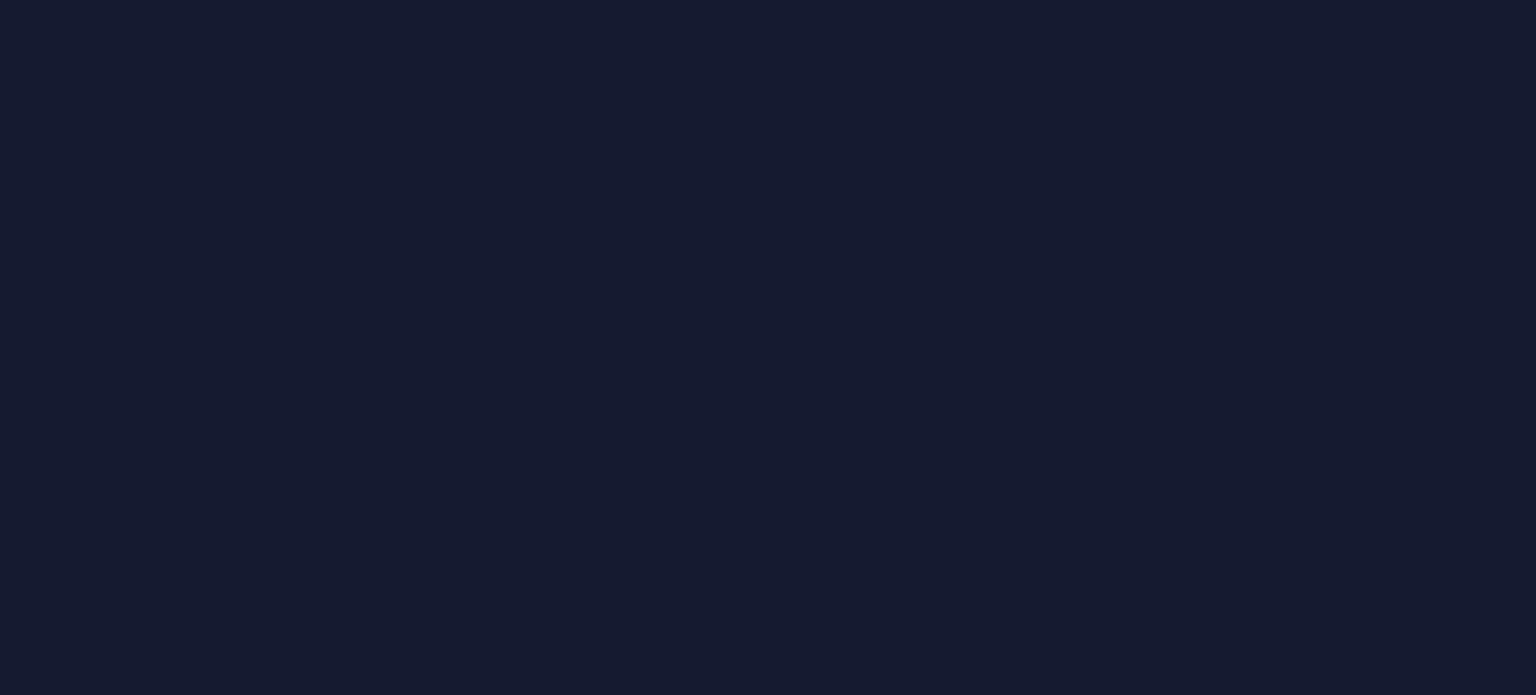 scroll, scrollTop: 0, scrollLeft: 0, axis: both 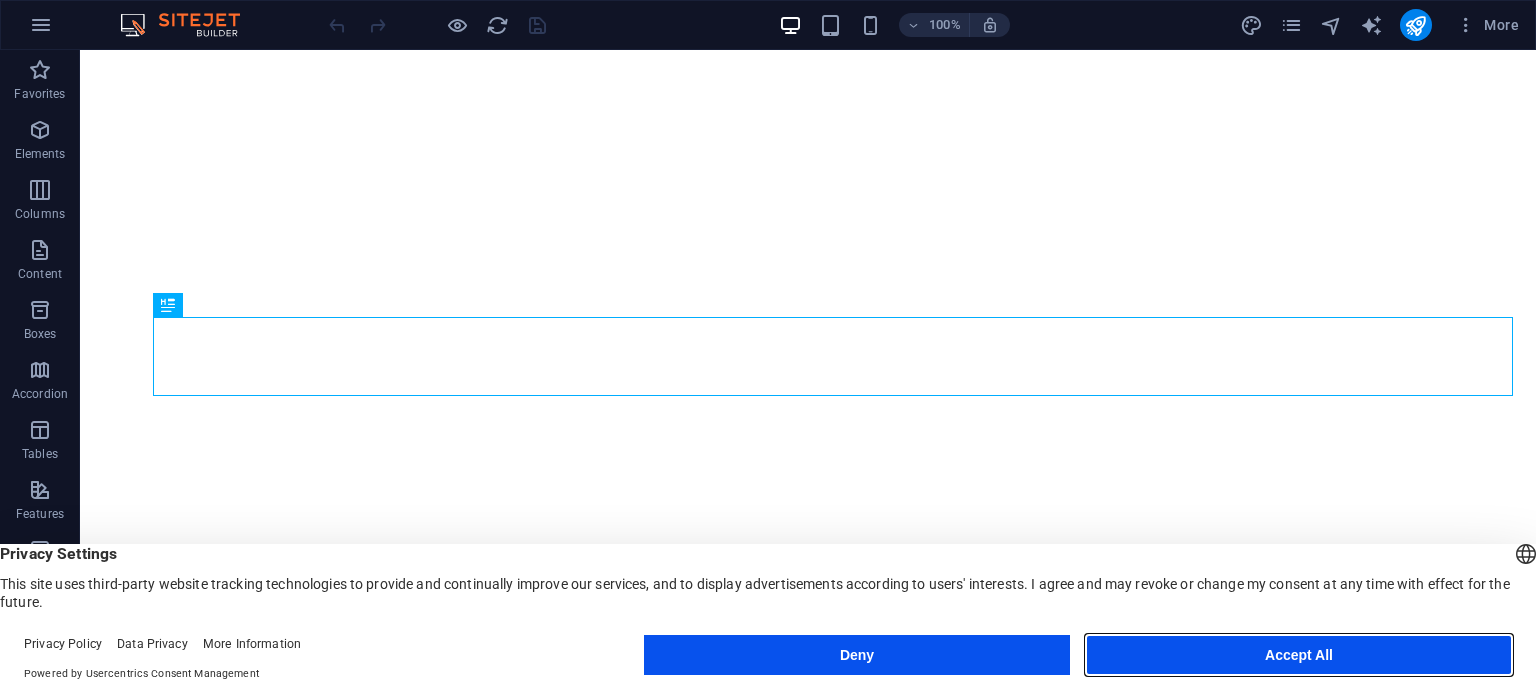click on "Accept All" at bounding box center [1299, 655] 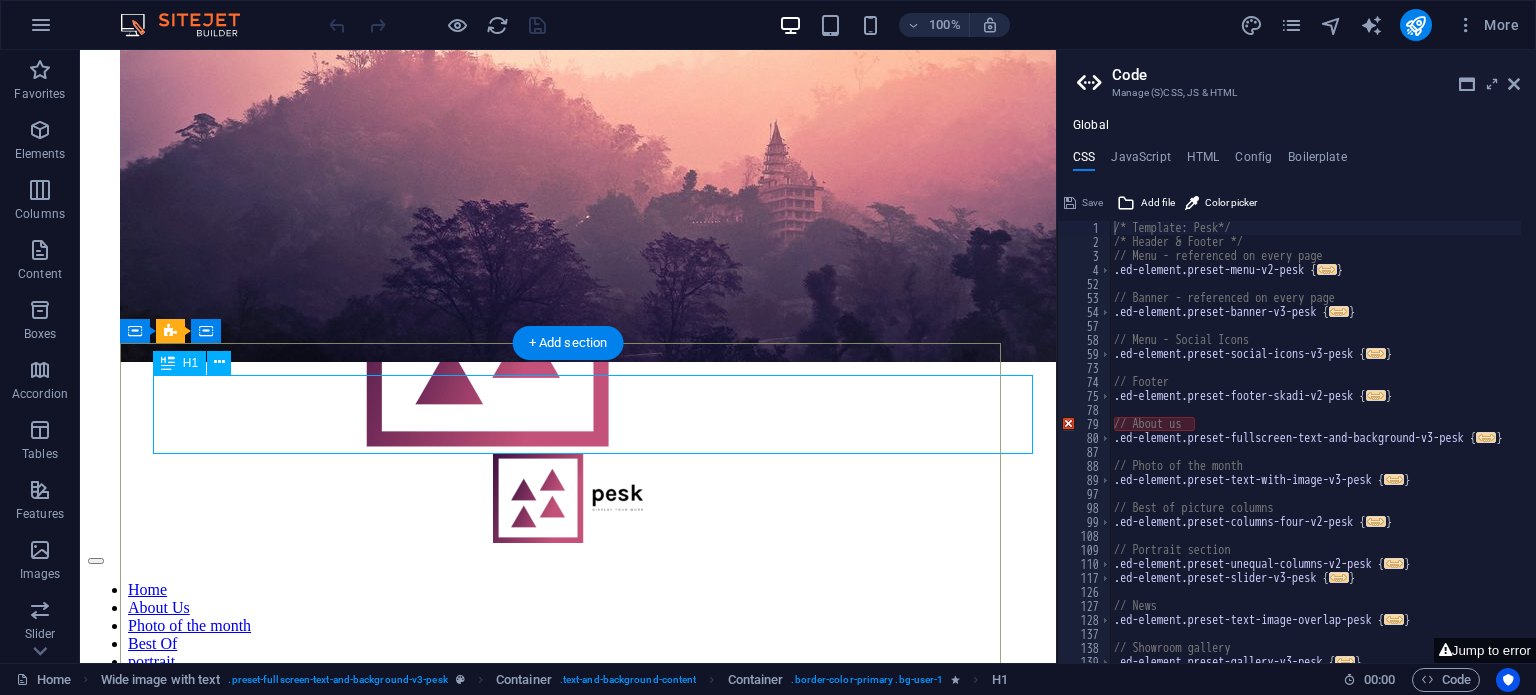 scroll, scrollTop: 412, scrollLeft: 0, axis: vertical 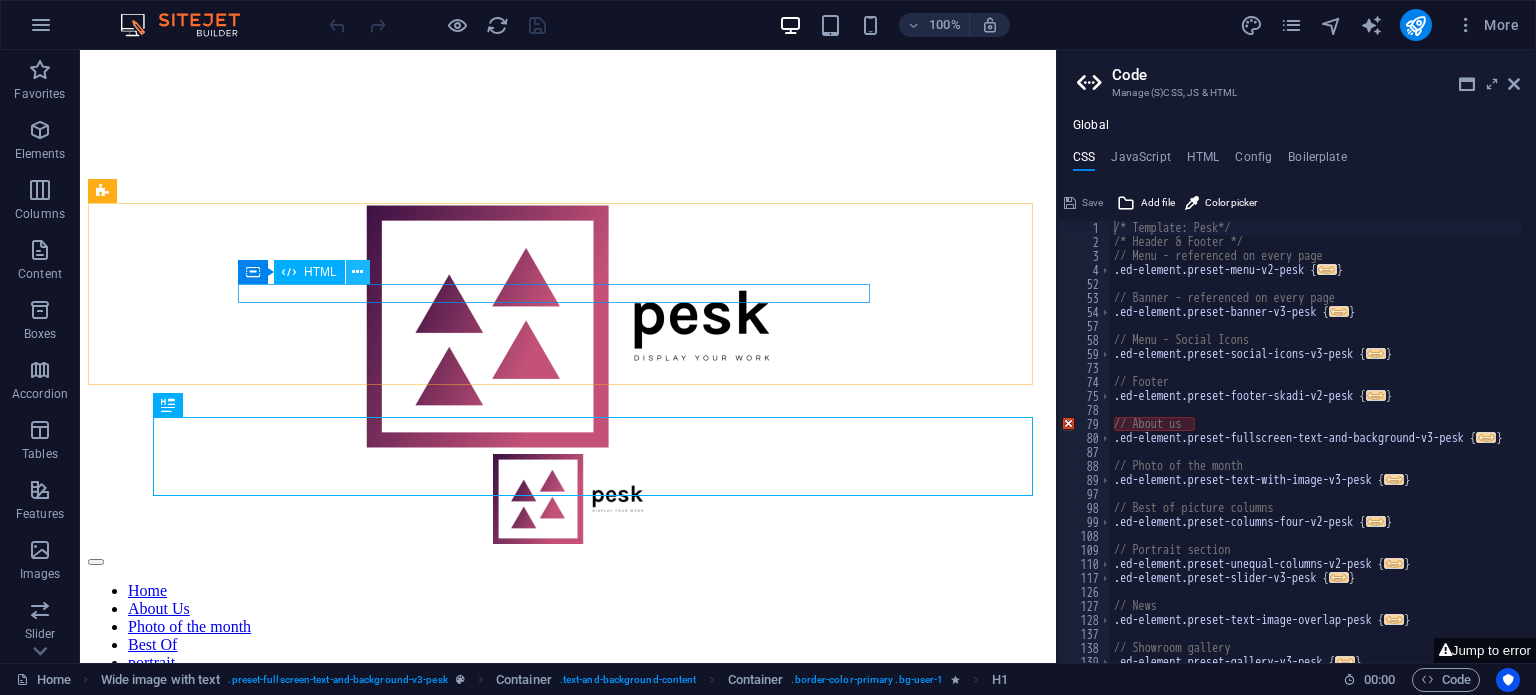 click at bounding box center (357, 272) 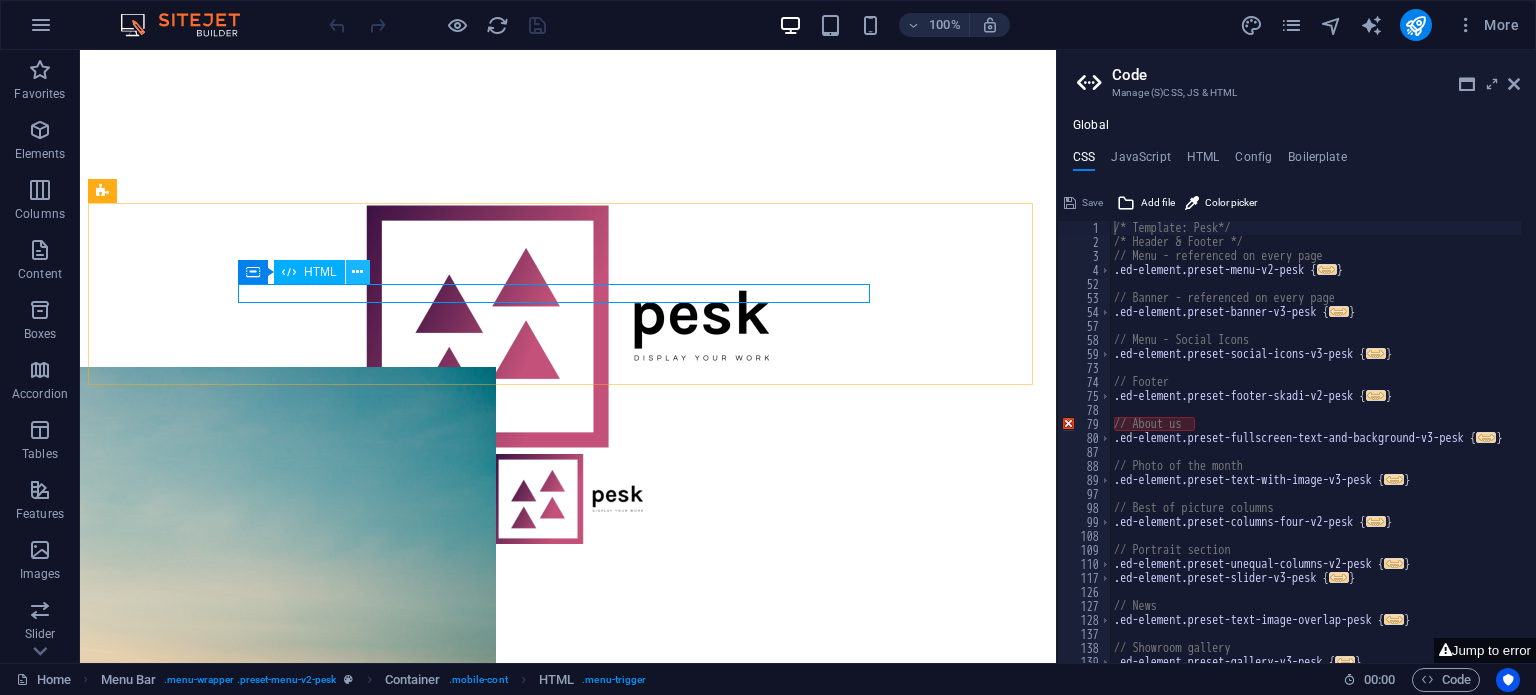 click at bounding box center (357, 272) 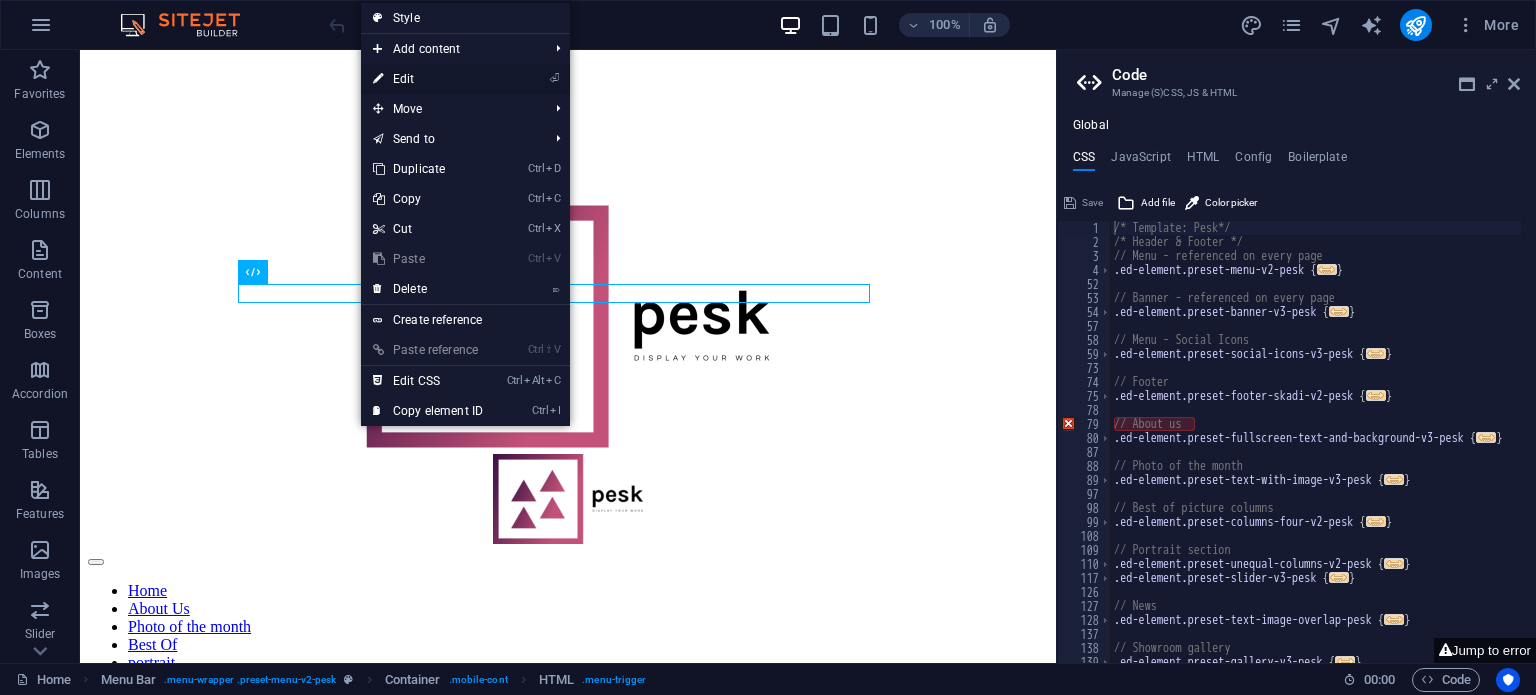 click on "⏎  Edit" at bounding box center [428, 79] 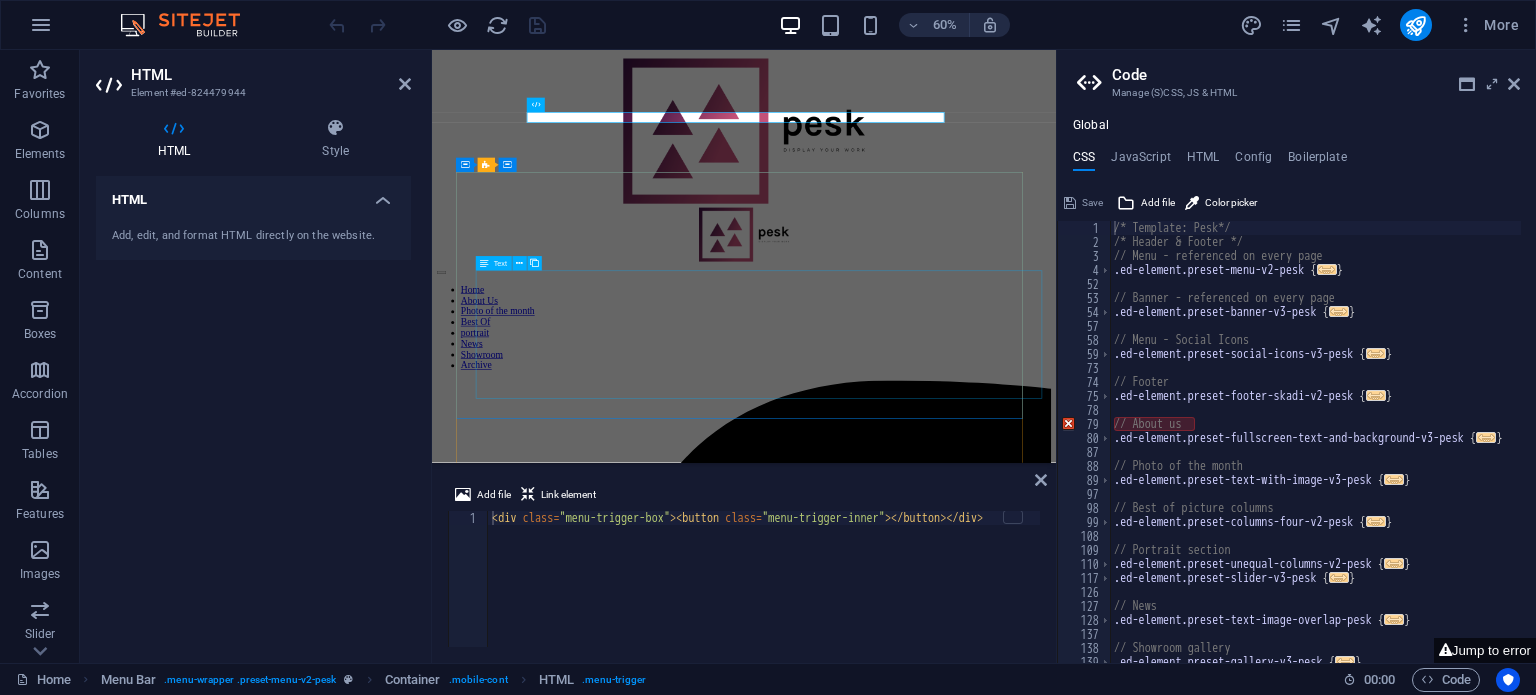 scroll, scrollTop: 512, scrollLeft: 0, axis: vertical 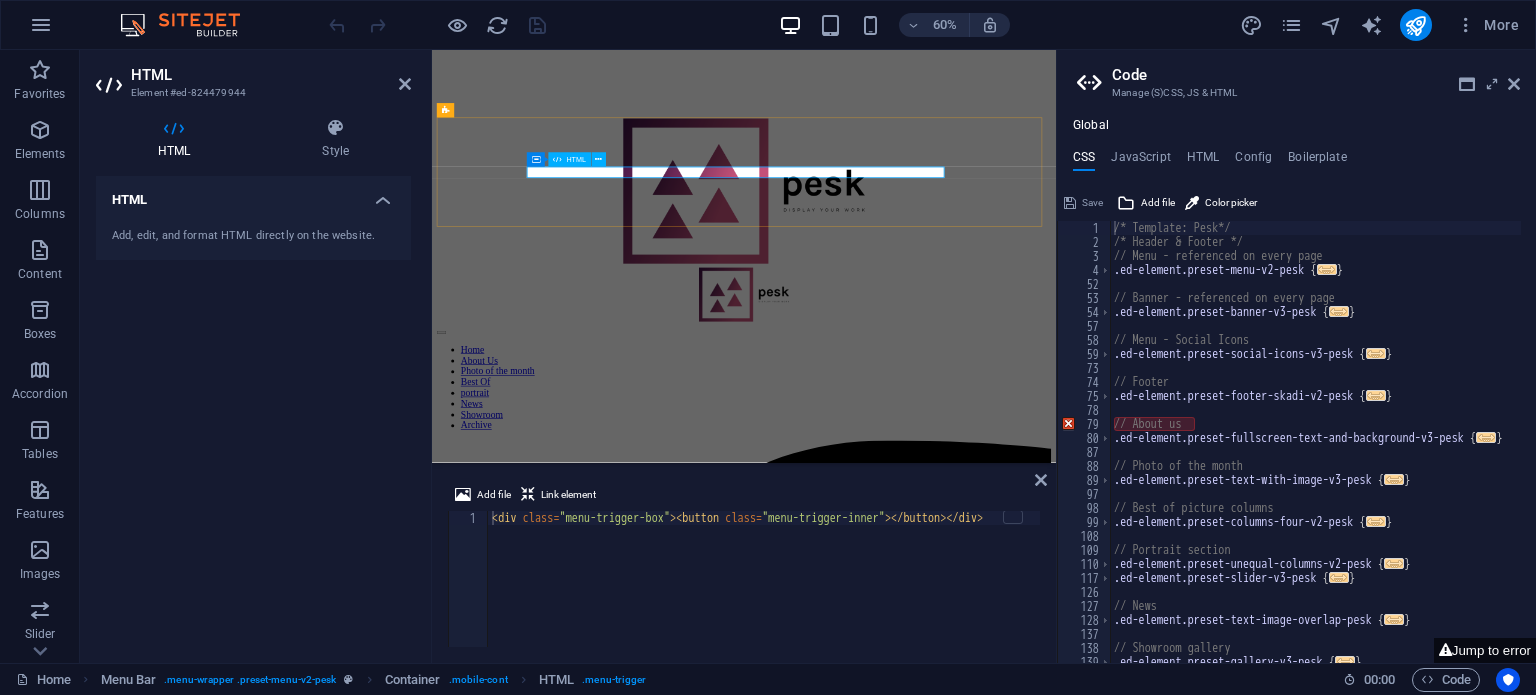 click at bounding box center (952, 517) 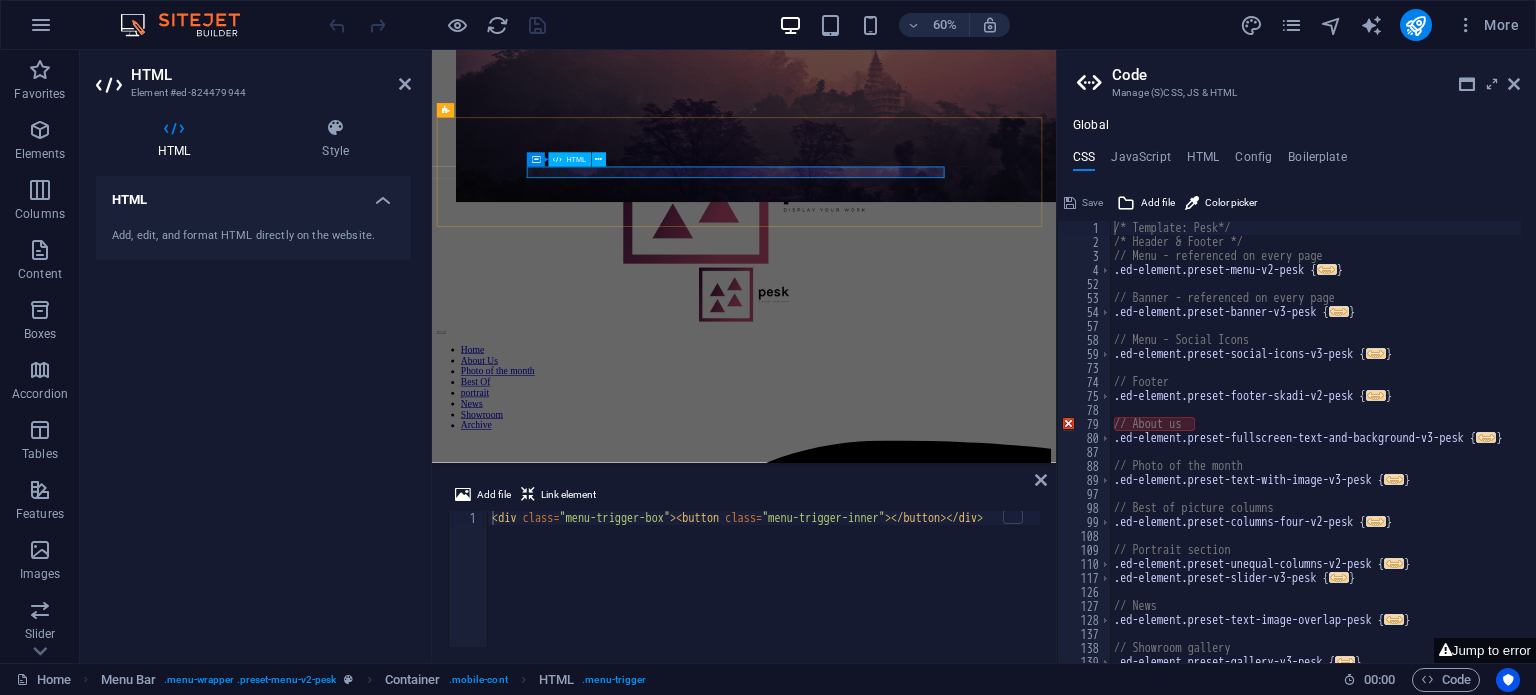 click at bounding box center [952, 517] 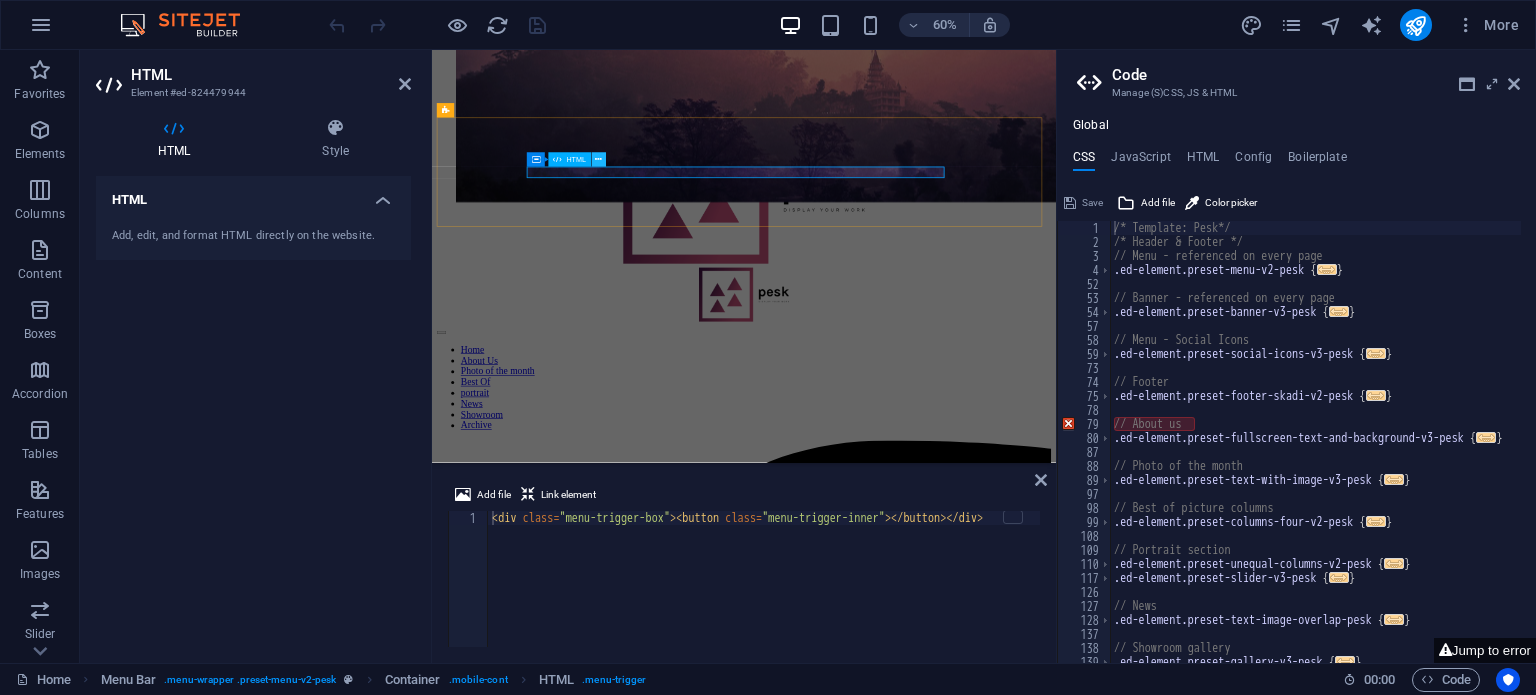 click at bounding box center [598, 159] 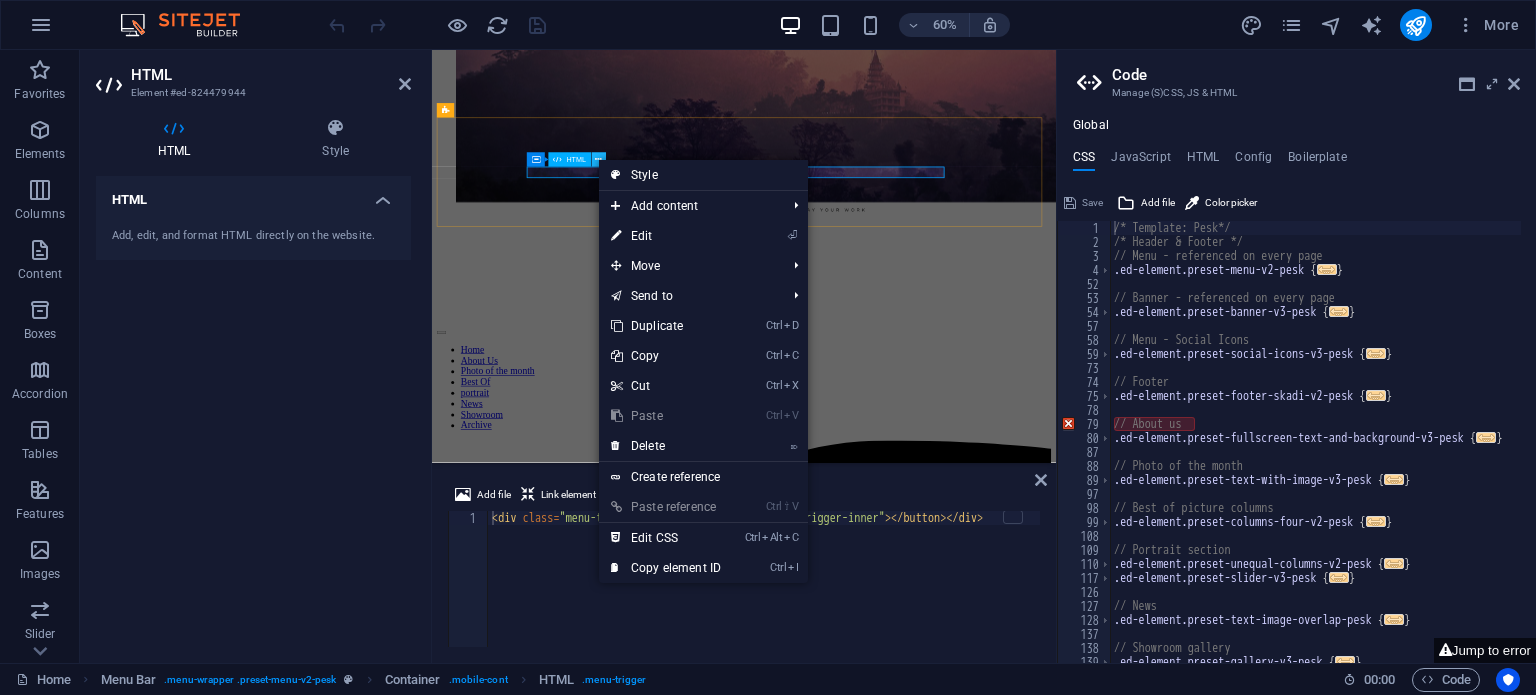 click at bounding box center [598, 159] 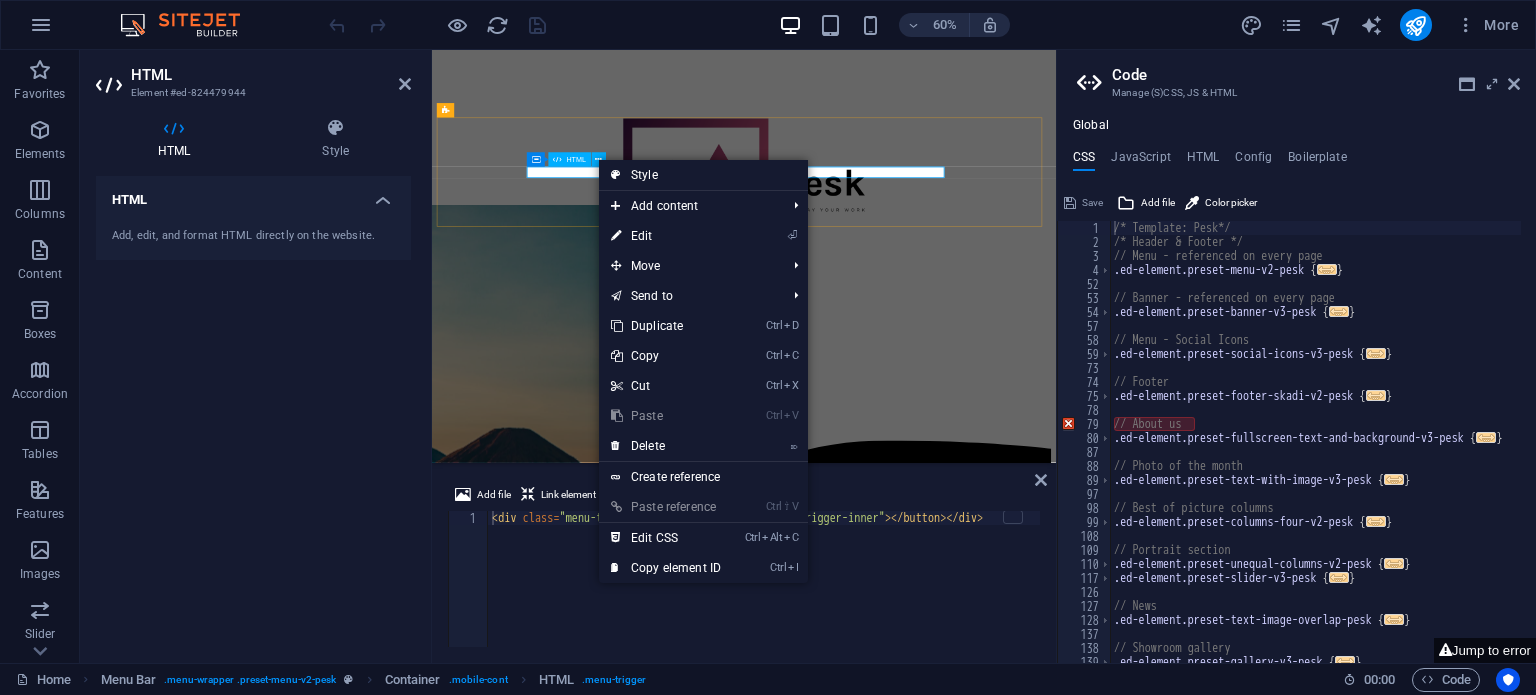 click on "HTML" at bounding box center [576, 159] 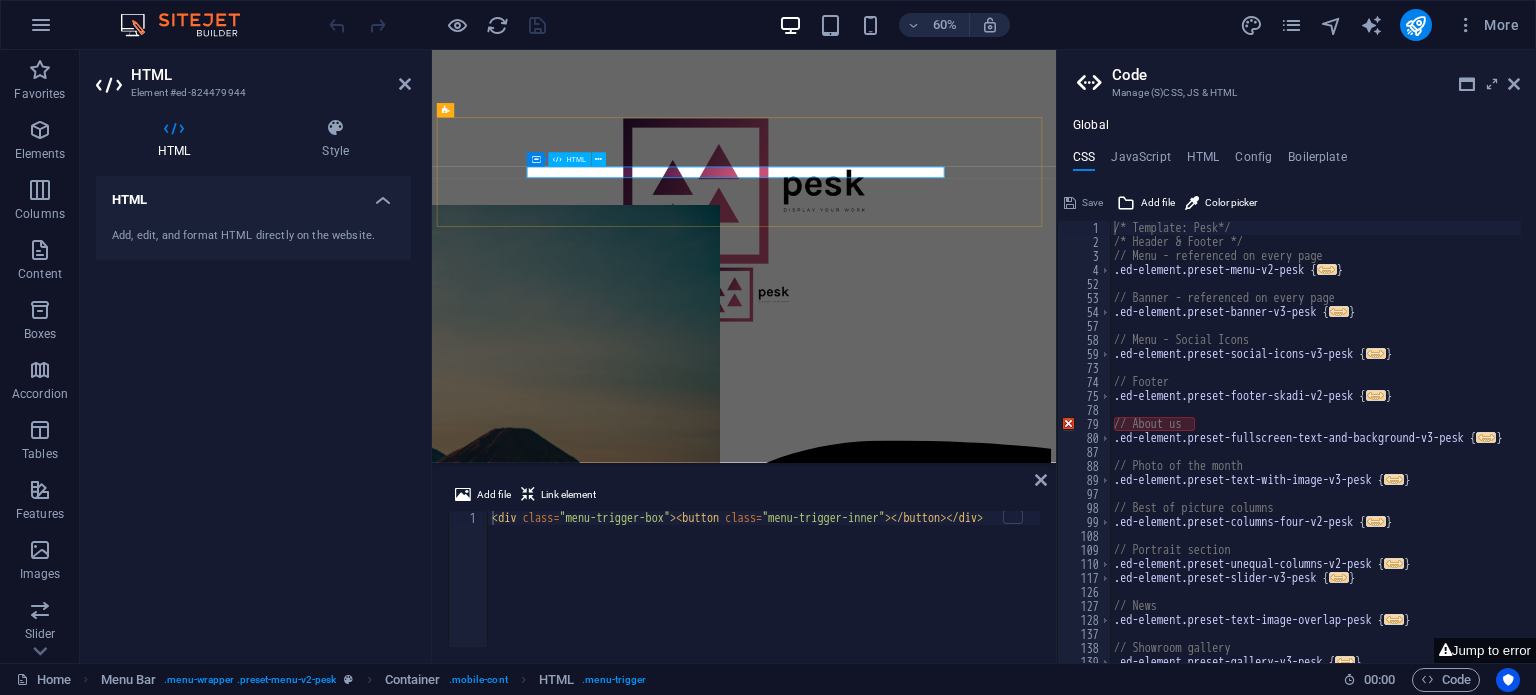 drag, startPoint x: 577, startPoint y: 161, endPoint x: 566, endPoint y: 164, distance: 11.401754 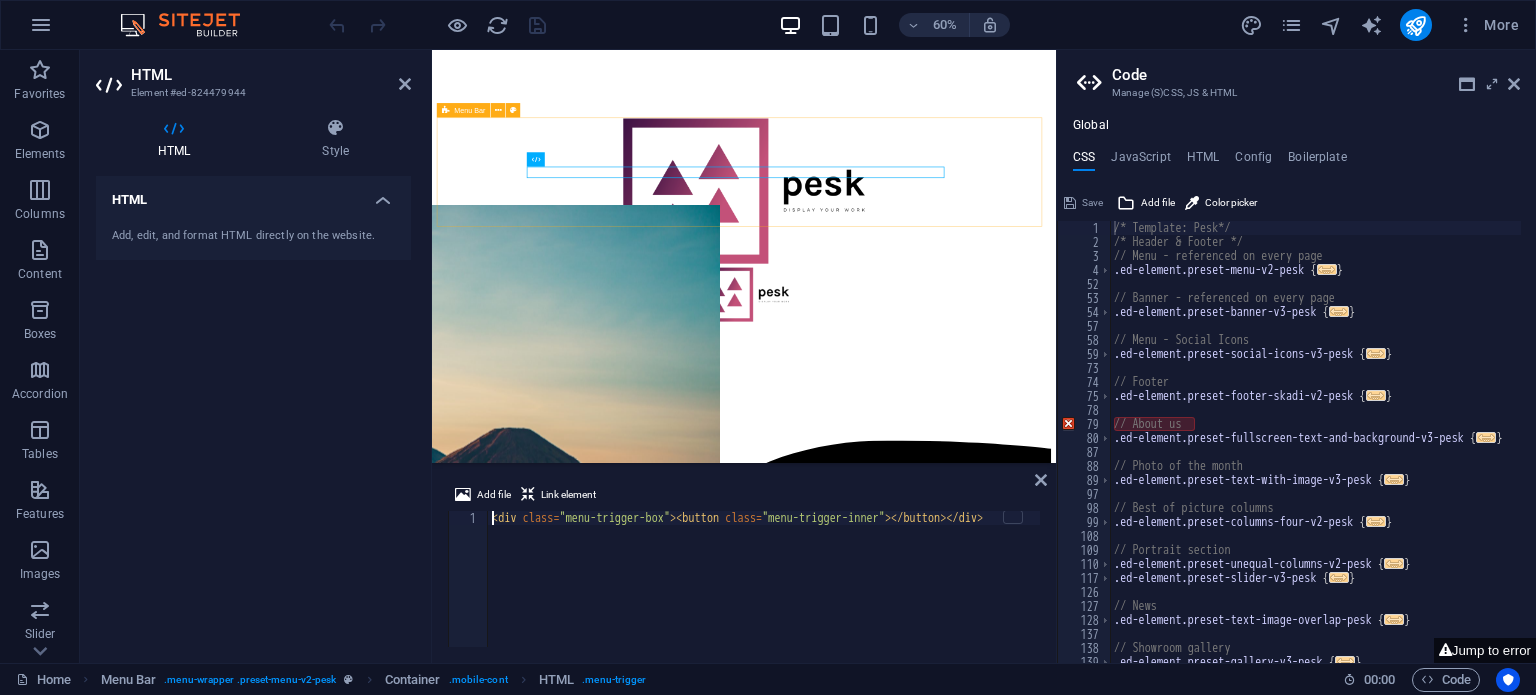click on "Home About Us Photo of the month Best Of portrait News Showroom Archive" at bounding box center (952, 3244) 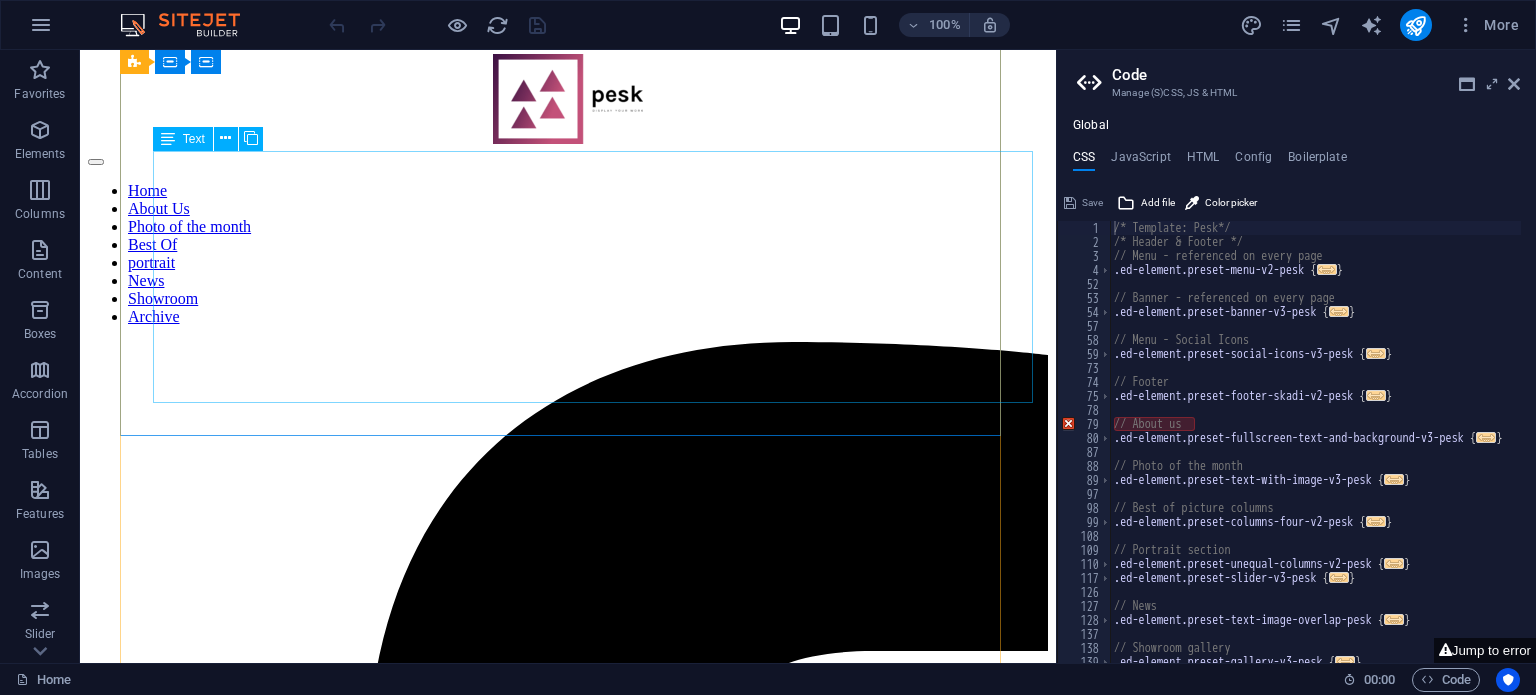 scroll, scrollTop: 612, scrollLeft: 0, axis: vertical 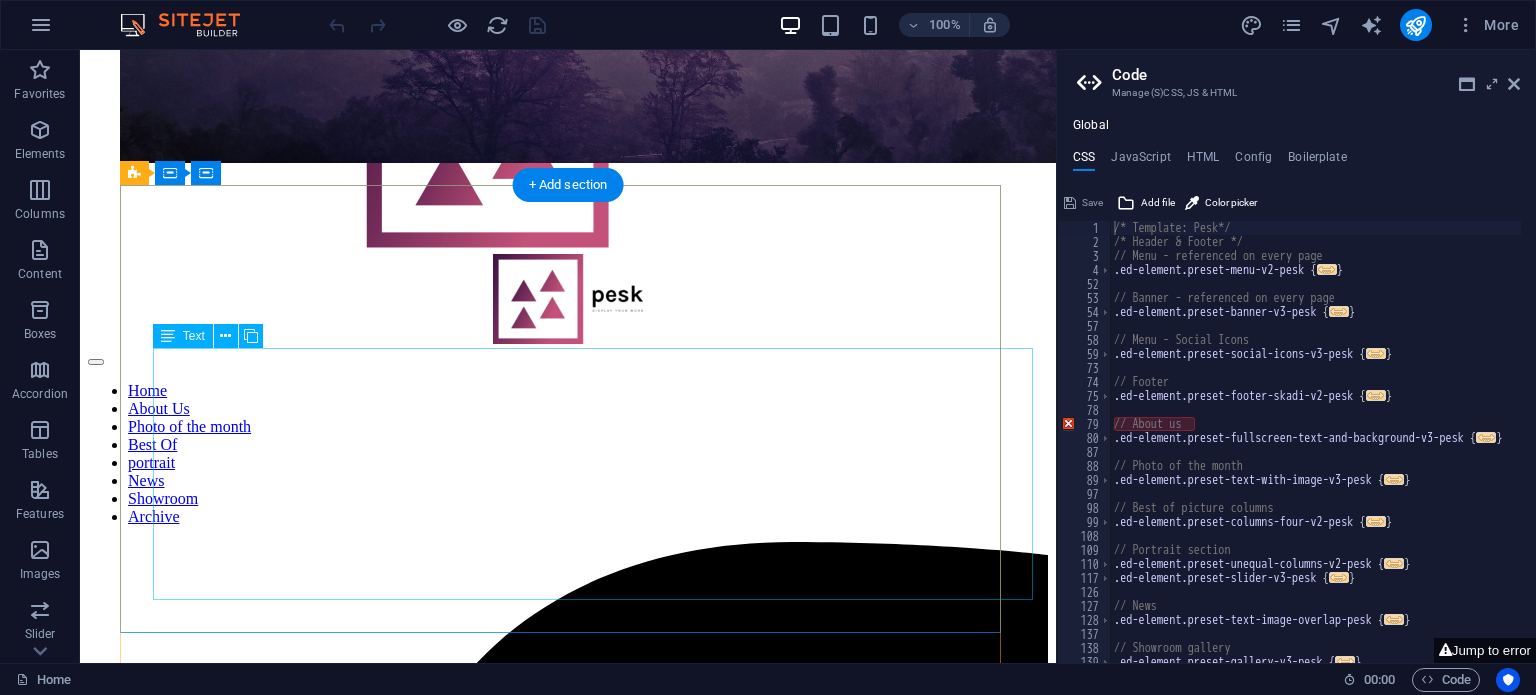 click on "Lorem ipsum dolor sit amet, consectetuer adipiscing elit. Aenean commodo ligula eget dolor. Lorem ipsum dolor sit amet, consectetuer adipiscing elit leget dolor. Lorem ipsum dolor sit amet, consectetuer adipiscing elit. Aenean commodo ligula eget dolor. Lorem ipsum dolor sit amet, consectetuer adipiscing elit dolor. Lorem ipsum dolor sit amet, consectetuer adipiscing elit. Aenean commodo ligula eget dolor.  Lorem ipsum dolor sit amet, consectetuer adipiscing elit leget dolor. Lorem ipsum dolor sit amet, consectetuer adipiscing elit. Aenean commodo ligula eget dolor. Lorem ipsum dolor sit amet, consectetuer adipiscing elit dolor. Lorem ipsum dolor sit amet, consectetuer adipiscing elit. Aenean commodo ligula eget dolor. Lorem ipsum dolor sit amet, consectetuer adipiscing elit leget dolor. Lorem ipsum dolor sit amet, consectetuer adipiscing elit. Aenean commodo ligula eget dolor. Lorem ipsum dolor sit amet, consectetuer adipiscing elit dolor." at bounding box center [568, 5851] 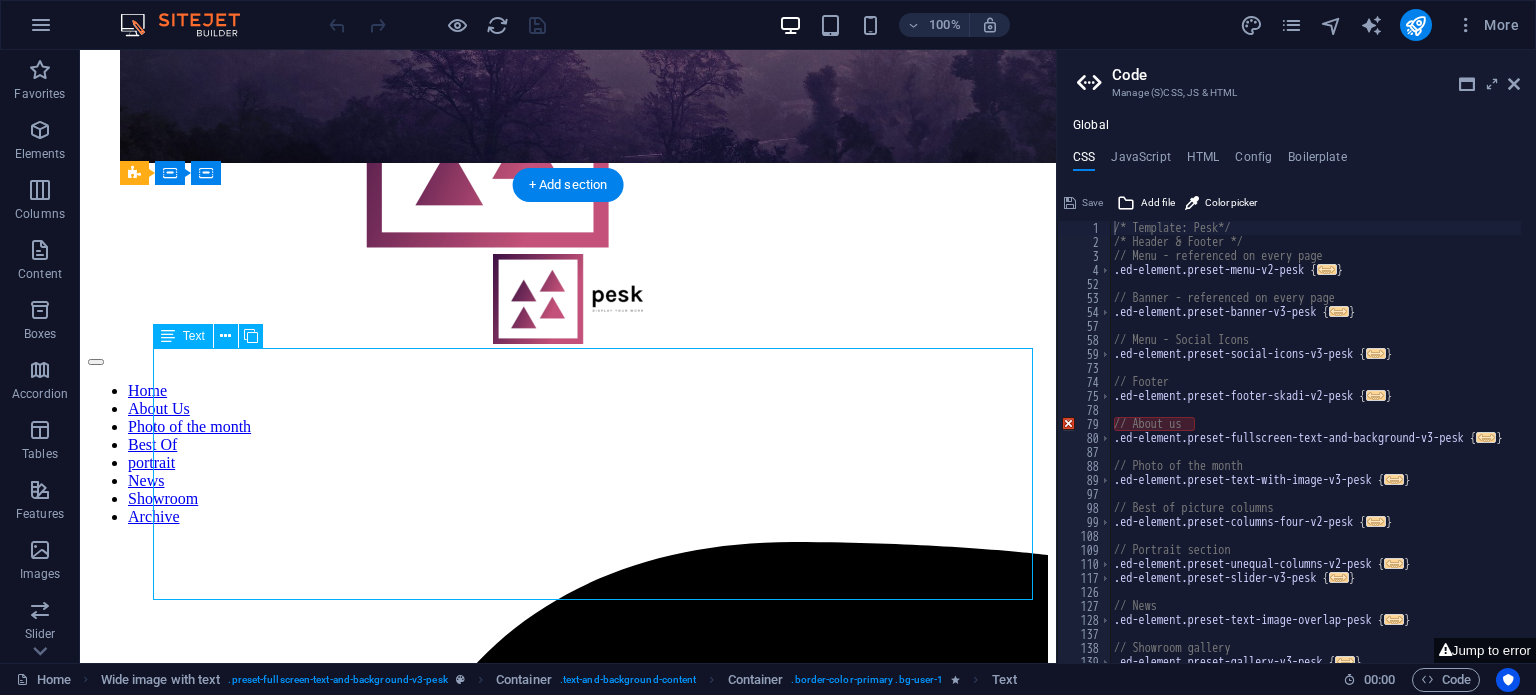 click on "Lorem ipsum dolor sit amet, consectetuer adipiscing elit. Aenean commodo ligula eget dolor. Lorem ipsum dolor sit amet, consectetuer adipiscing elit leget dolor. Lorem ipsum dolor sit amet, consectetuer adipiscing elit. Aenean commodo ligula eget dolor. Lorem ipsum dolor sit amet, consectetuer adipiscing elit dolor. Lorem ipsum dolor sit amet, consectetuer adipiscing elit. Aenean commodo ligula eget dolor.  Lorem ipsum dolor sit amet, consectetuer adipiscing elit leget dolor. Lorem ipsum dolor sit amet, consectetuer adipiscing elit. Aenean commodo ligula eget dolor. Lorem ipsum dolor sit amet, consectetuer adipiscing elit dolor. Lorem ipsum dolor sit amet, consectetuer adipiscing elit. Aenean commodo ligula eget dolor. Lorem ipsum dolor sit amet, consectetuer adipiscing elit leget dolor. Lorem ipsum dolor sit amet, consectetuer adipiscing elit. Aenean commodo ligula eget dolor. Lorem ipsum dolor sit amet, consectetuer adipiscing elit dolor." at bounding box center (568, 5851) 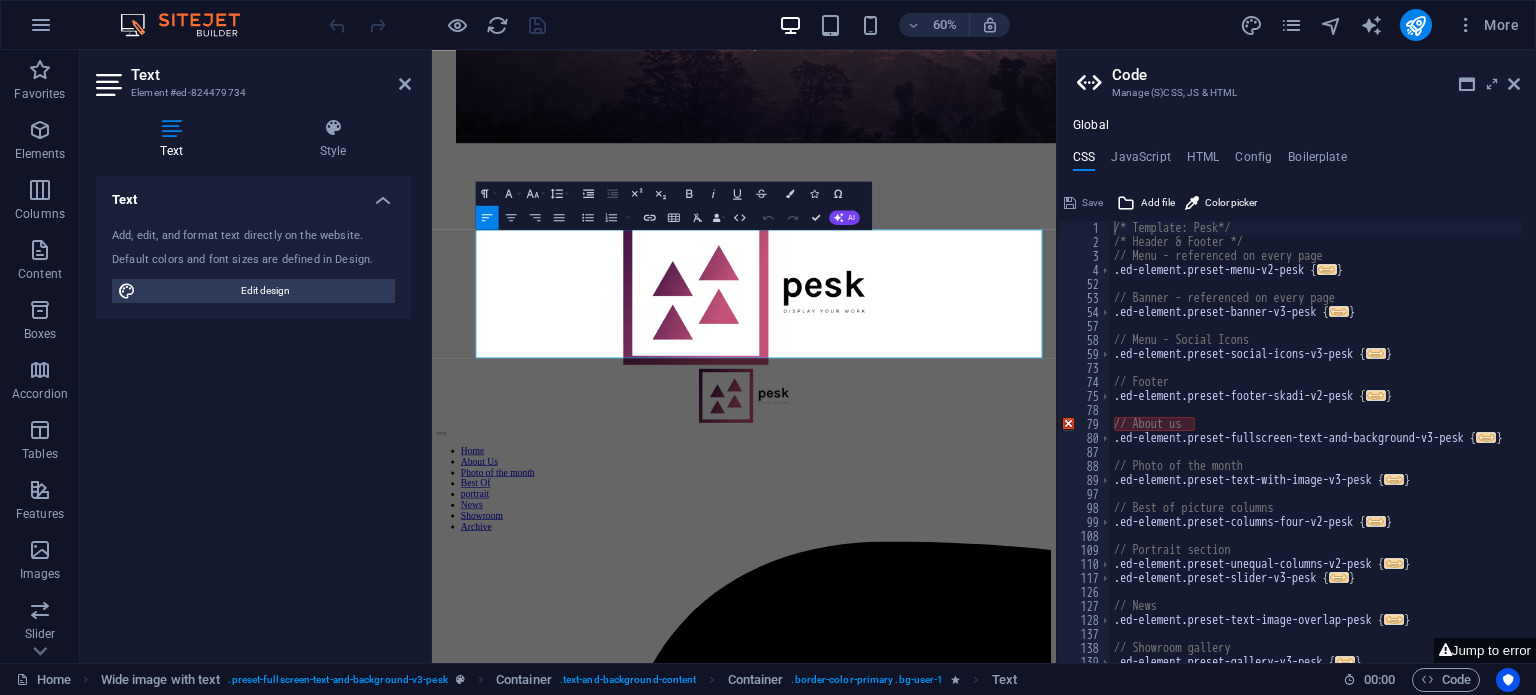 scroll, scrollTop: 939, scrollLeft: 0, axis: vertical 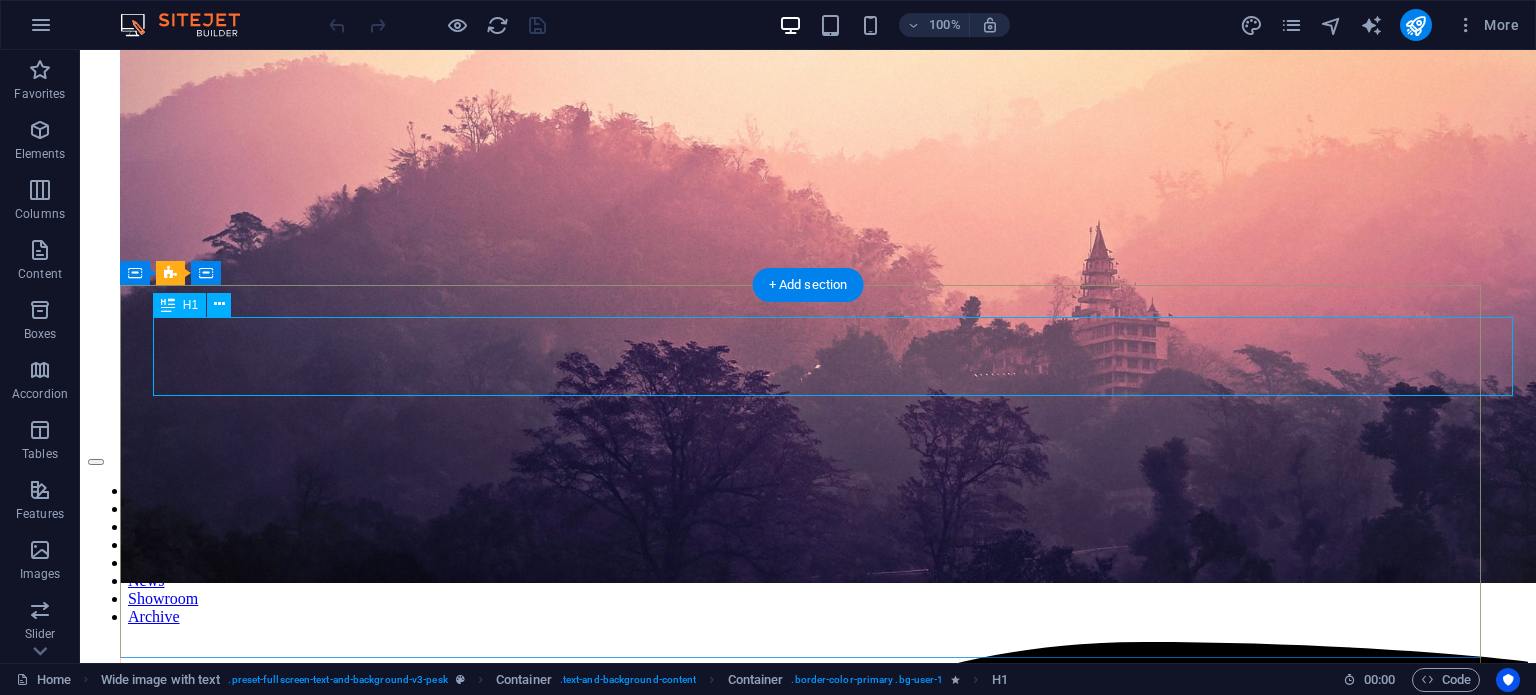 click on "about us" at bounding box center (808, 8263) 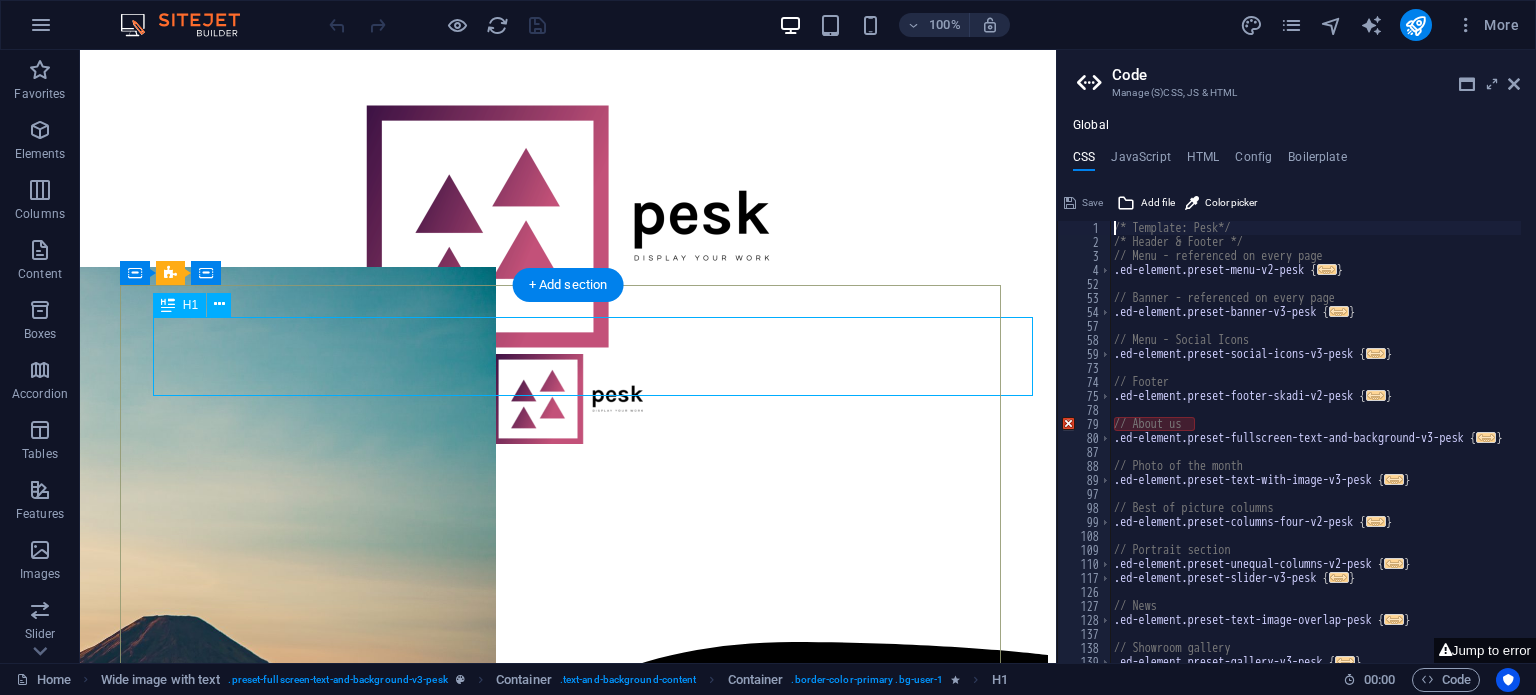click on "about us" at bounding box center [568, 5752] 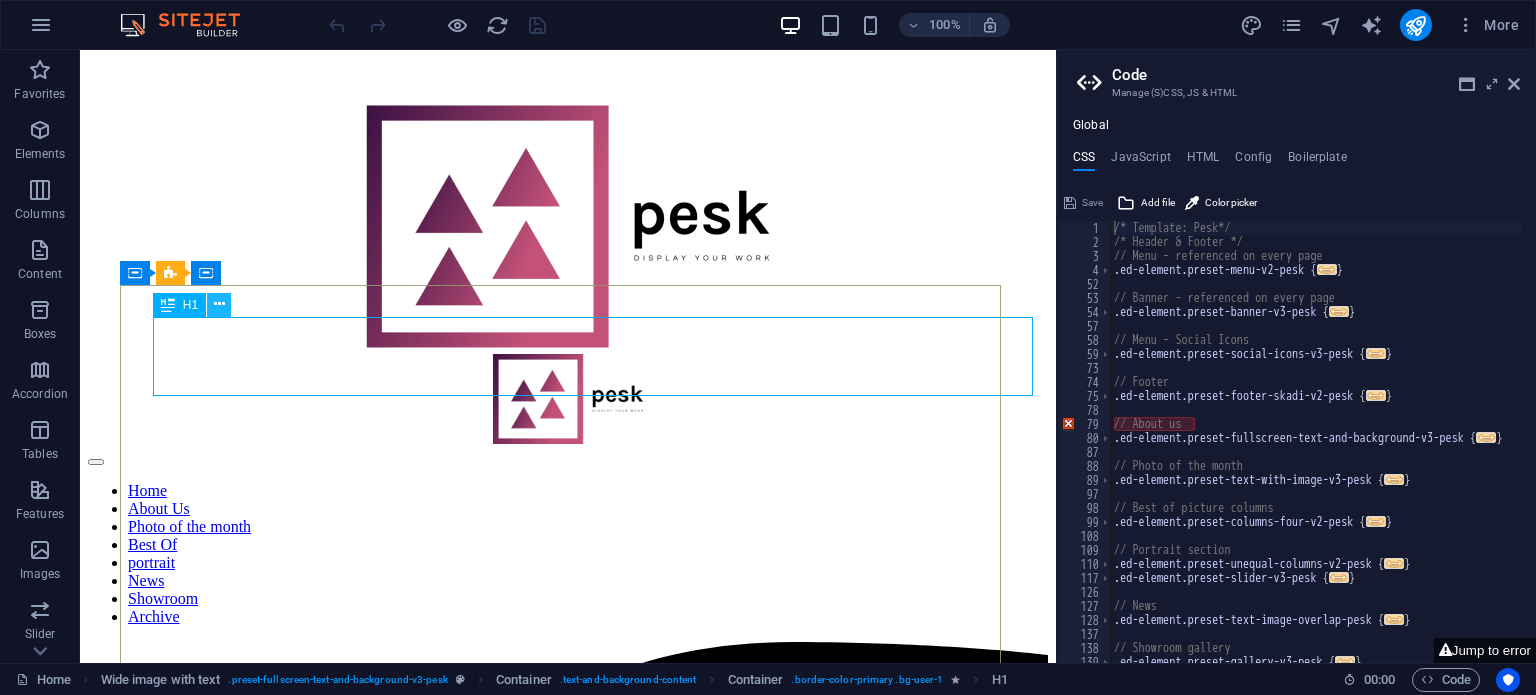 click at bounding box center (219, 304) 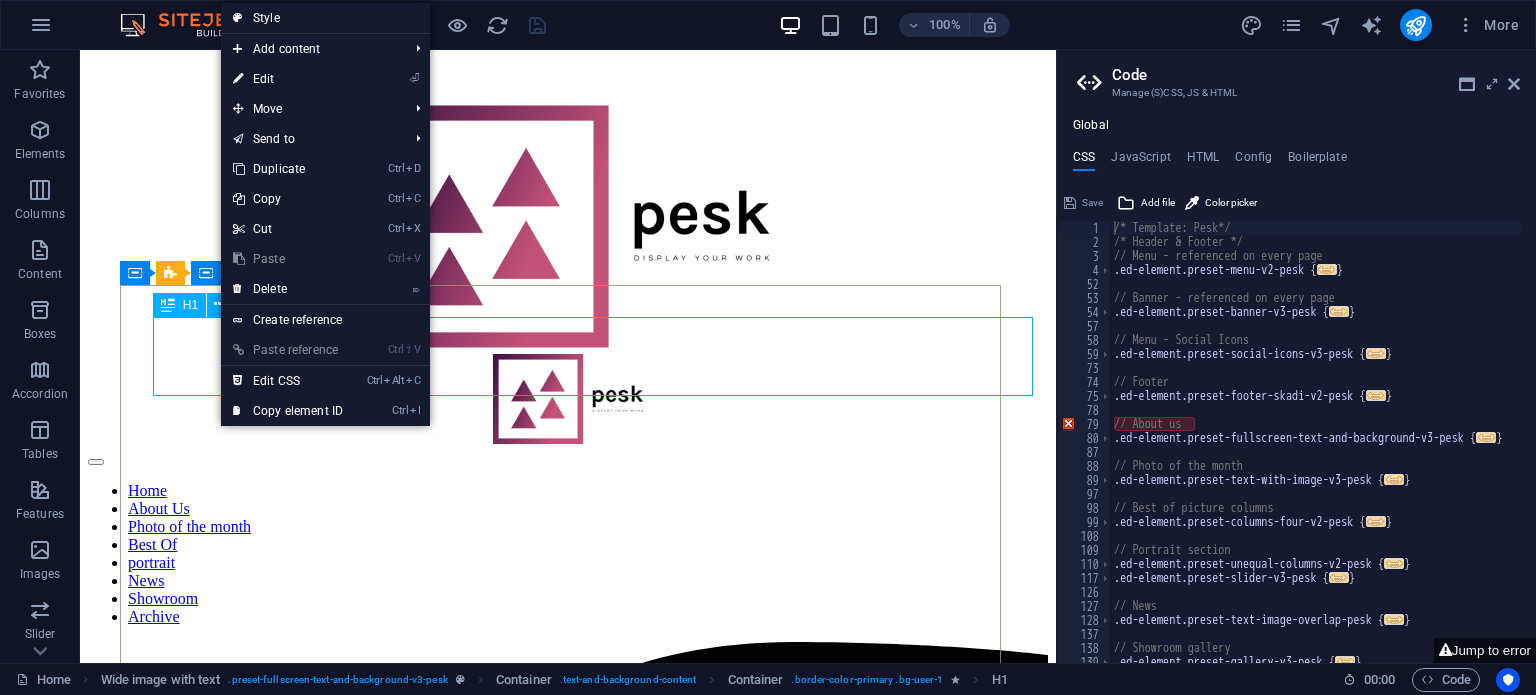 click at bounding box center [168, 305] 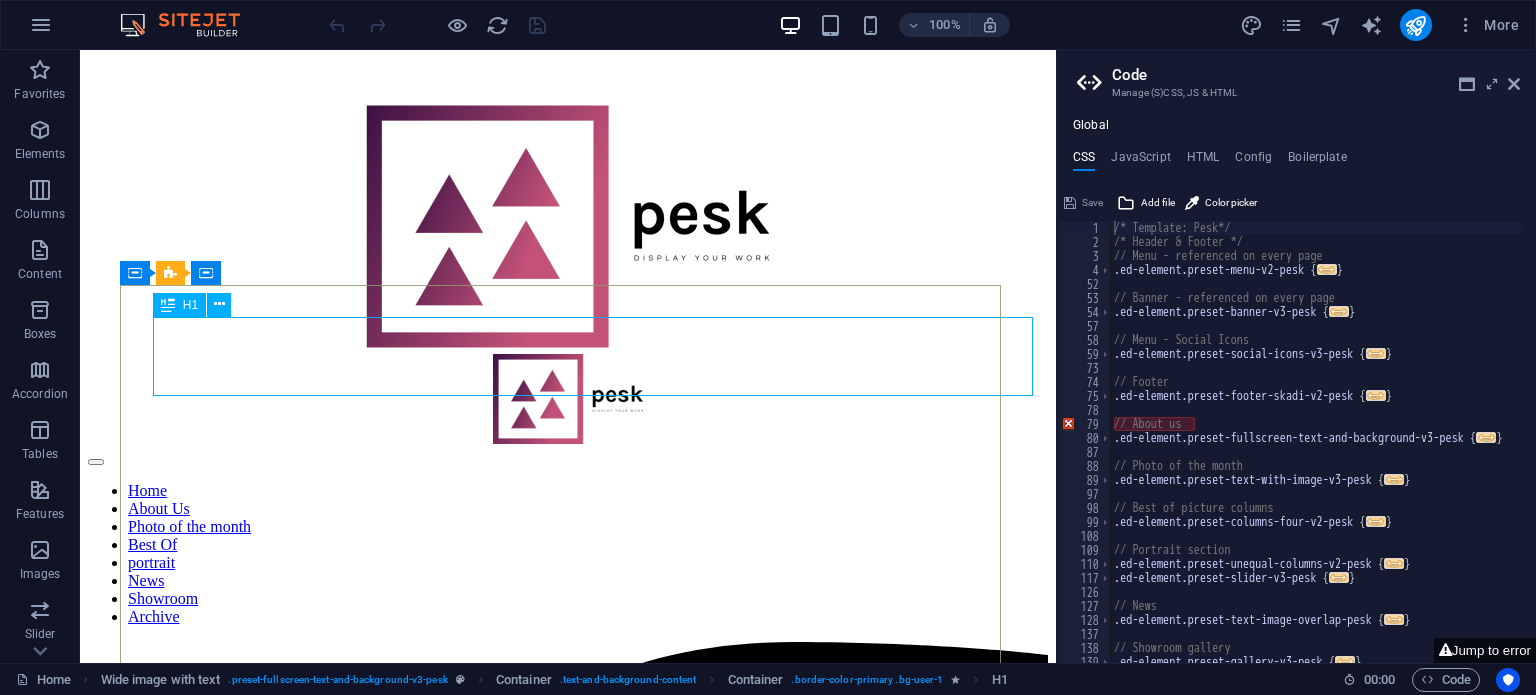 click at bounding box center [168, 305] 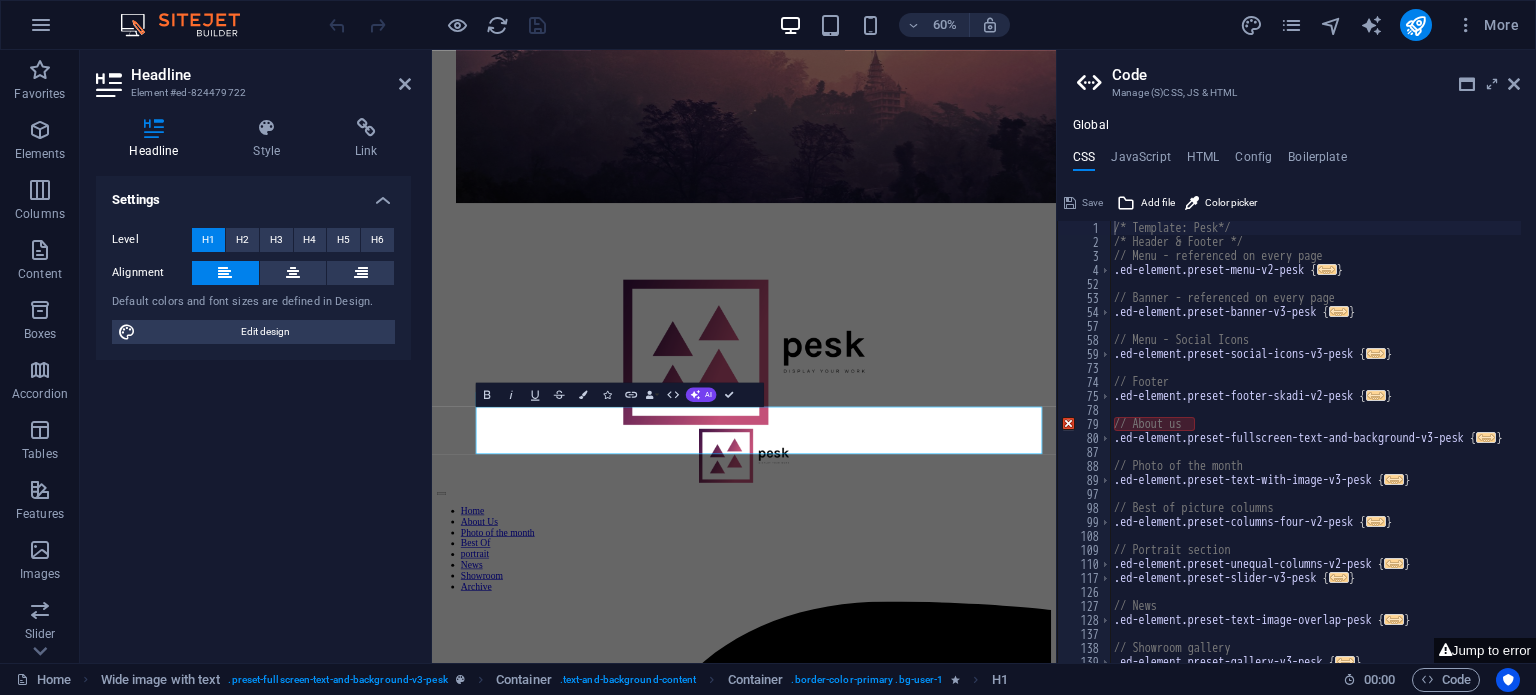 type 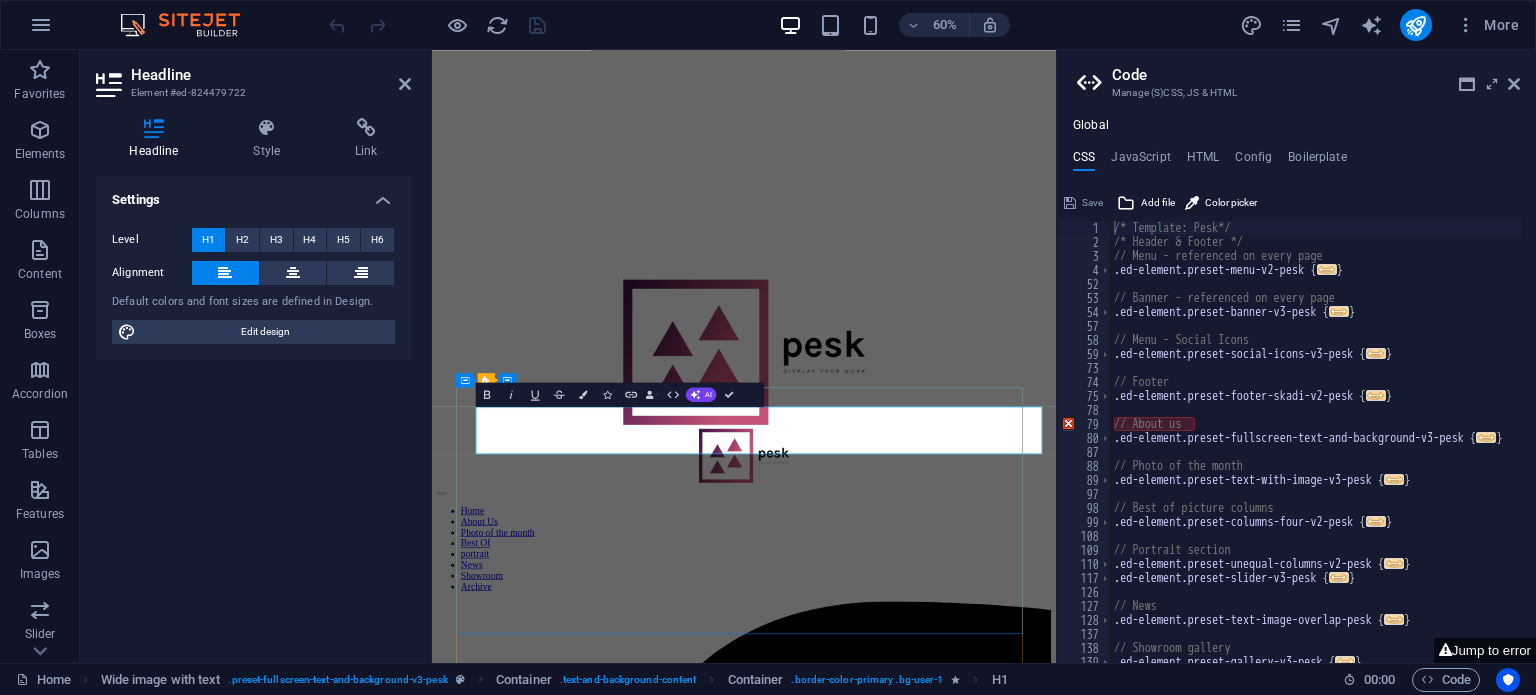 click on "Witches-Stitches!" at bounding box center (952, 6414) 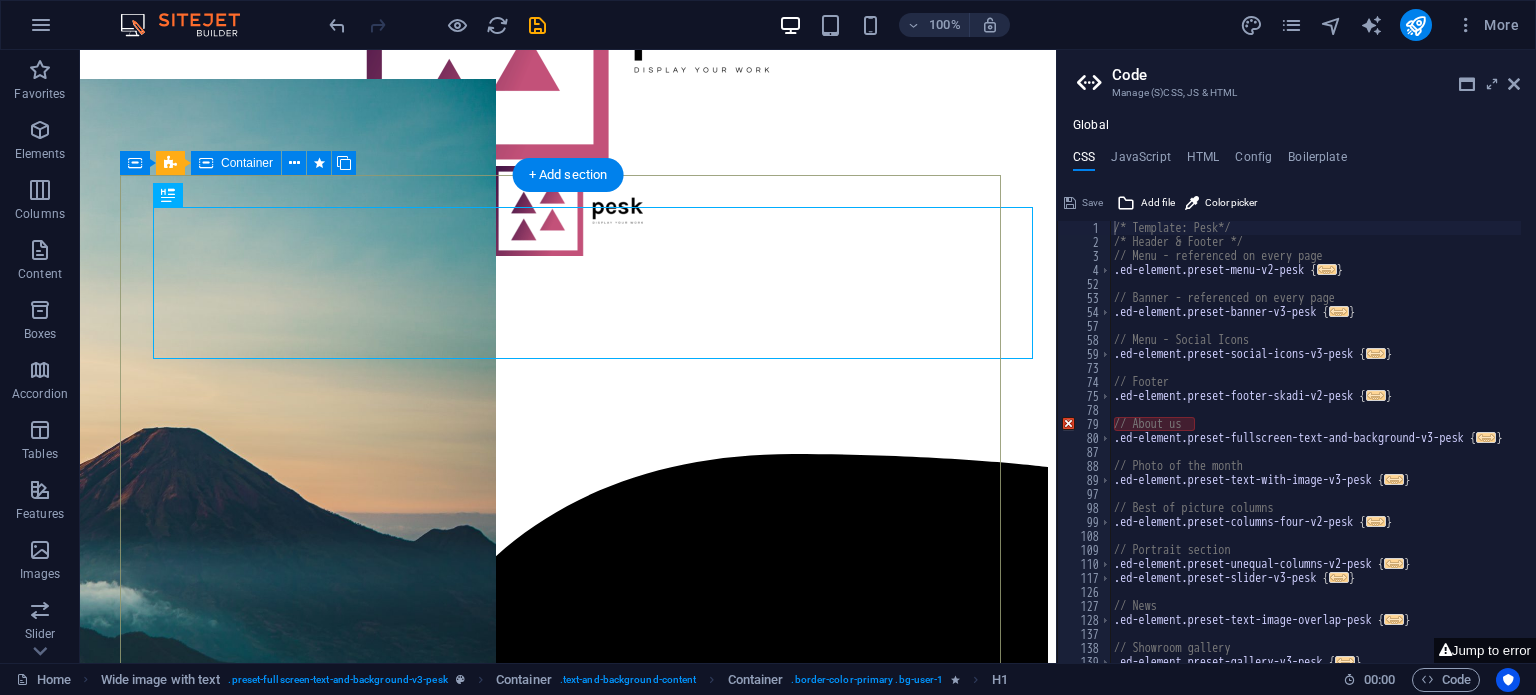 scroll, scrollTop: 749, scrollLeft: 0, axis: vertical 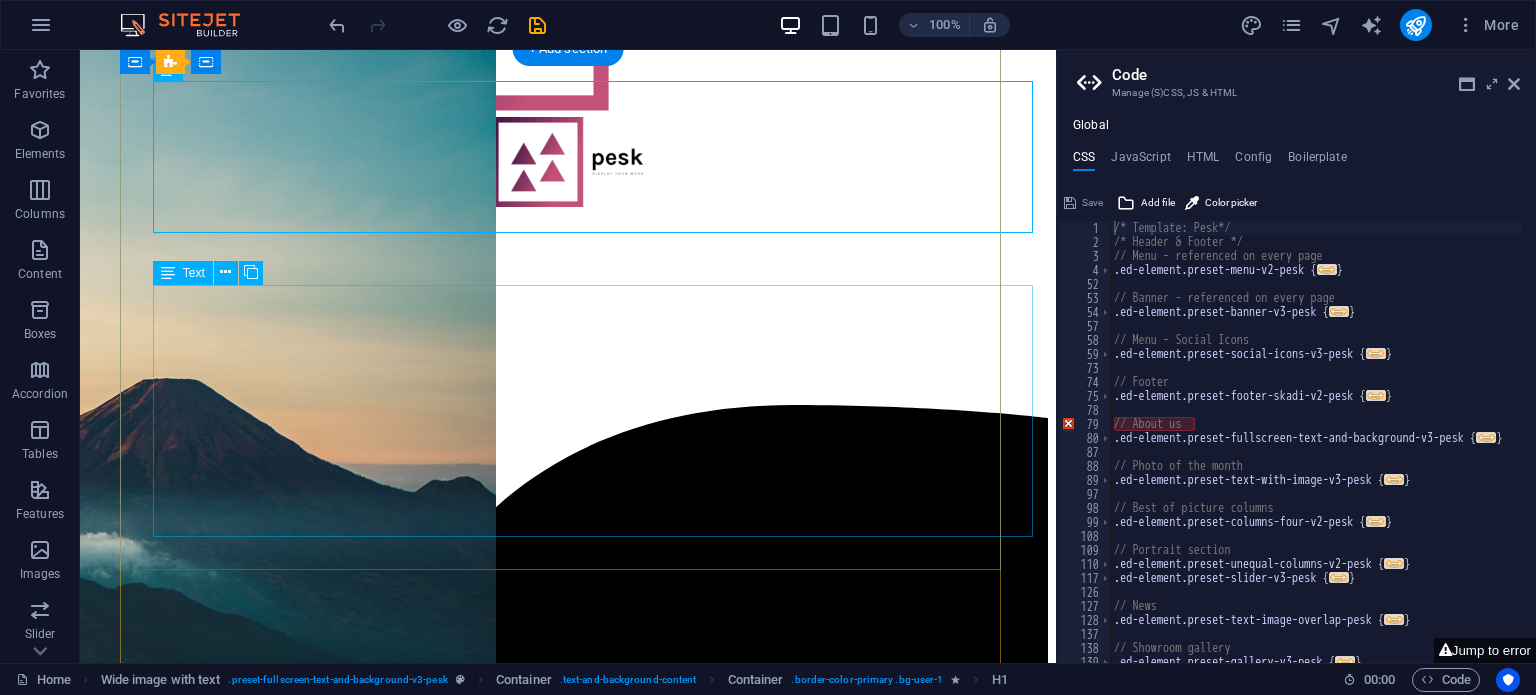 click on "Lorem ipsum dolor sit amet, consectetuer adipiscing elit. Aenean commodo ligula eget dolor. Lorem ipsum dolor sit amet, consectetuer adipiscing elit leget dolor. Lorem ipsum dolor sit amet, consectetuer adipiscing elit. Aenean commodo ligula eget dolor. Lorem ipsum dolor sit amet, consectetuer adipiscing elit dolor. Lorem ipsum dolor sit amet, consectetuer adipiscing elit. Aenean commodo ligula eget dolor.  Lorem ipsum dolor sit amet, consectetuer adipiscing elit leget dolor. Lorem ipsum dolor sit amet, consectetuer adipiscing elit. Aenean commodo ligula eget dolor. Lorem ipsum dolor sit amet, consectetuer adipiscing elit dolor. Lorem ipsum dolor sit amet, consectetuer adipiscing elit. Aenean commodo ligula eget dolor. Lorem ipsum dolor sit amet, consectetuer adipiscing elit leget dolor. Lorem ipsum dolor sit amet, consectetuer adipiscing elit. Aenean commodo ligula eget dolor. Lorem ipsum dolor sit amet, consectetuer adipiscing elit dolor." at bounding box center [568, 5788] 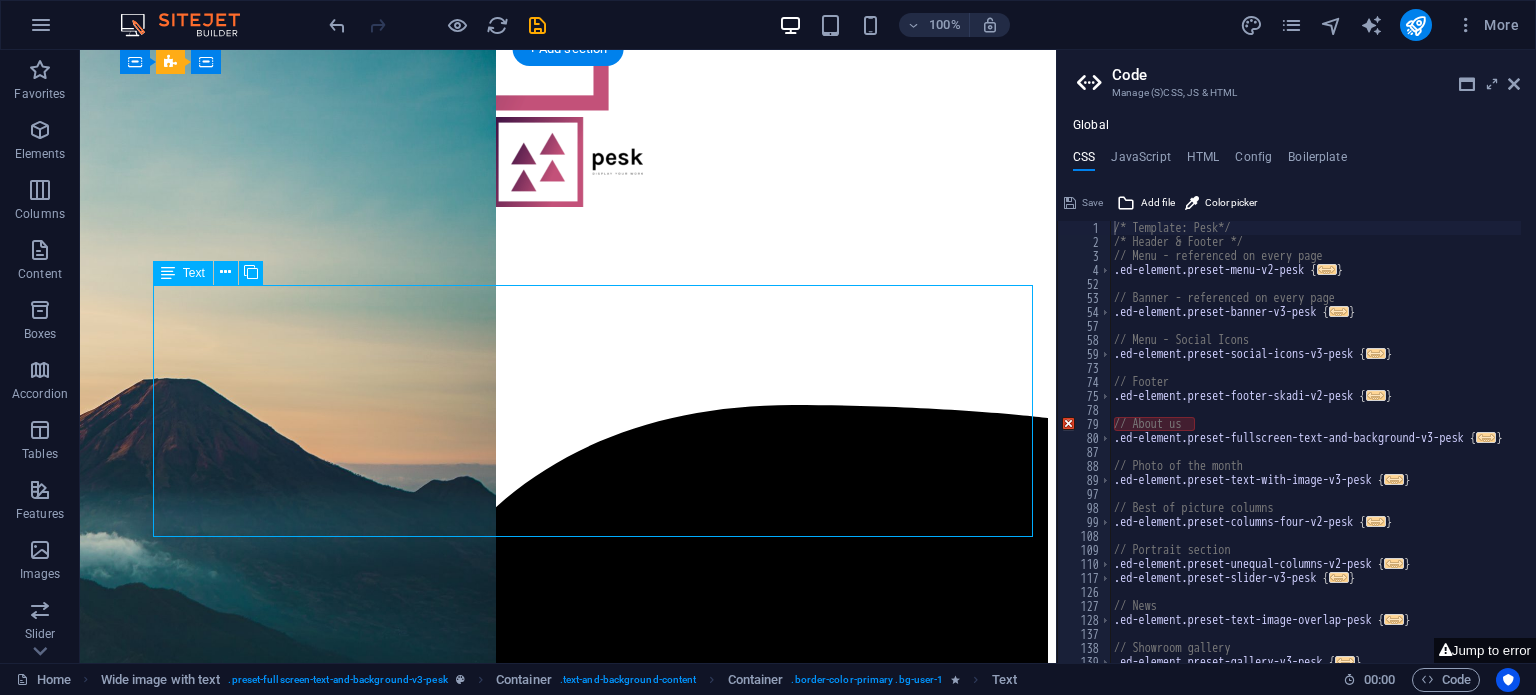 click on "Lorem ipsum dolor sit amet, consectetuer adipiscing elit. Aenean commodo ligula eget dolor. Lorem ipsum dolor sit amet, consectetuer adipiscing elit leget dolor. Lorem ipsum dolor sit amet, consectetuer adipiscing elit. Aenean commodo ligula eget dolor. Lorem ipsum dolor sit amet, consectetuer adipiscing elit dolor. Lorem ipsum dolor sit amet, consectetuer adipiscing elit. Aenean commodo ligula eget dolor.  Lorem ipsum dolor sit amet, consectetuer adipiscing elit leget dolor. Lorem ipsum dolor sit amet, consectetuer adipiscing elit. Aenean commodo ligula eget dolor. Lorem ipsum dolor sit amet, consectetuer adipiscing elit dolor. Lorem ipsum dolor sit amet, consectetuer adipiscing elit. Aenean commodo ligula eget dolor. Lorem ipsum dolor sit amet, consectetuer adipiscing elit leget dolor. Lorem ipsum dolor sit amet, consectetuer adipiscing elit. Aenean commodo ligula eget dolor. Lorem ipsum dolor sit amet, consectetuer adipiscing elit dolor." at bounding box center [568, 5788] 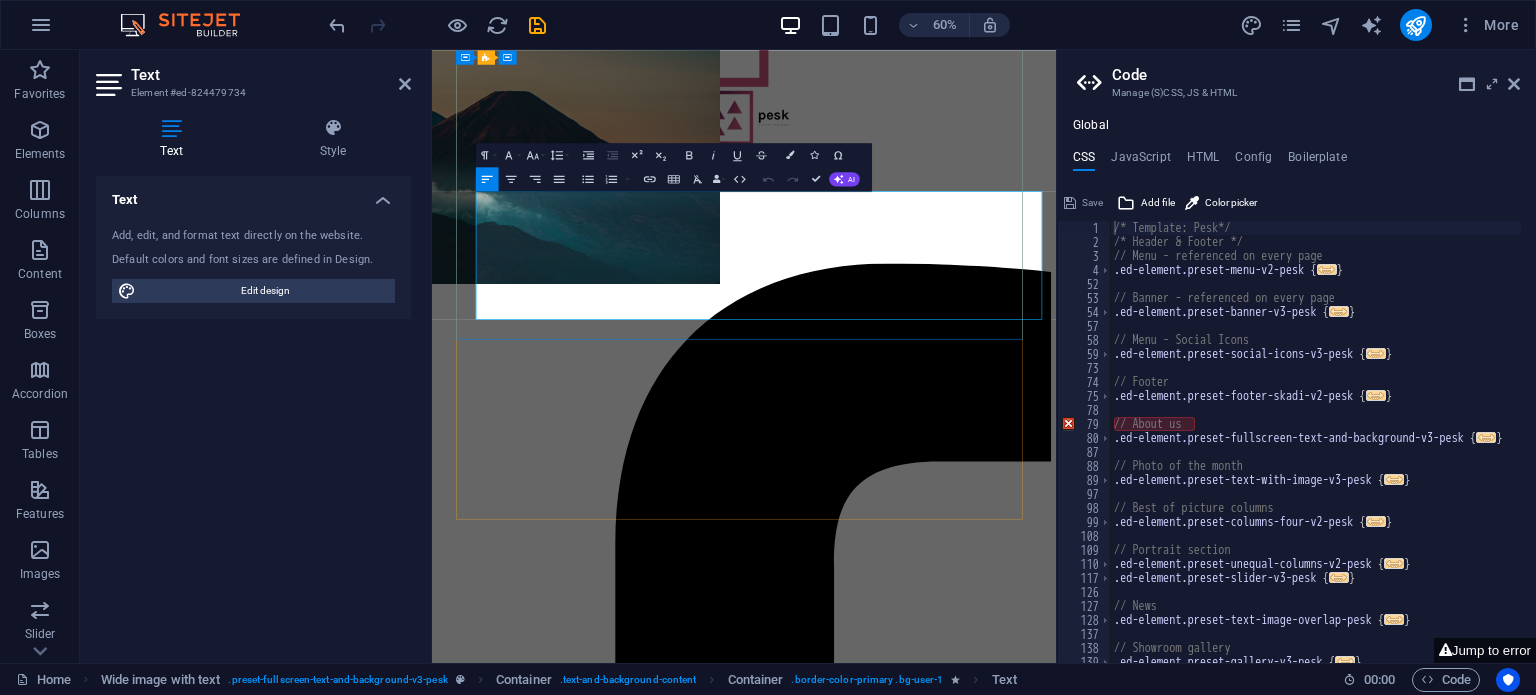 drag, startPoint x: 530, startPoint y: 323, endPoint x: 1302, endPoint y: 485, distance: 788.8143 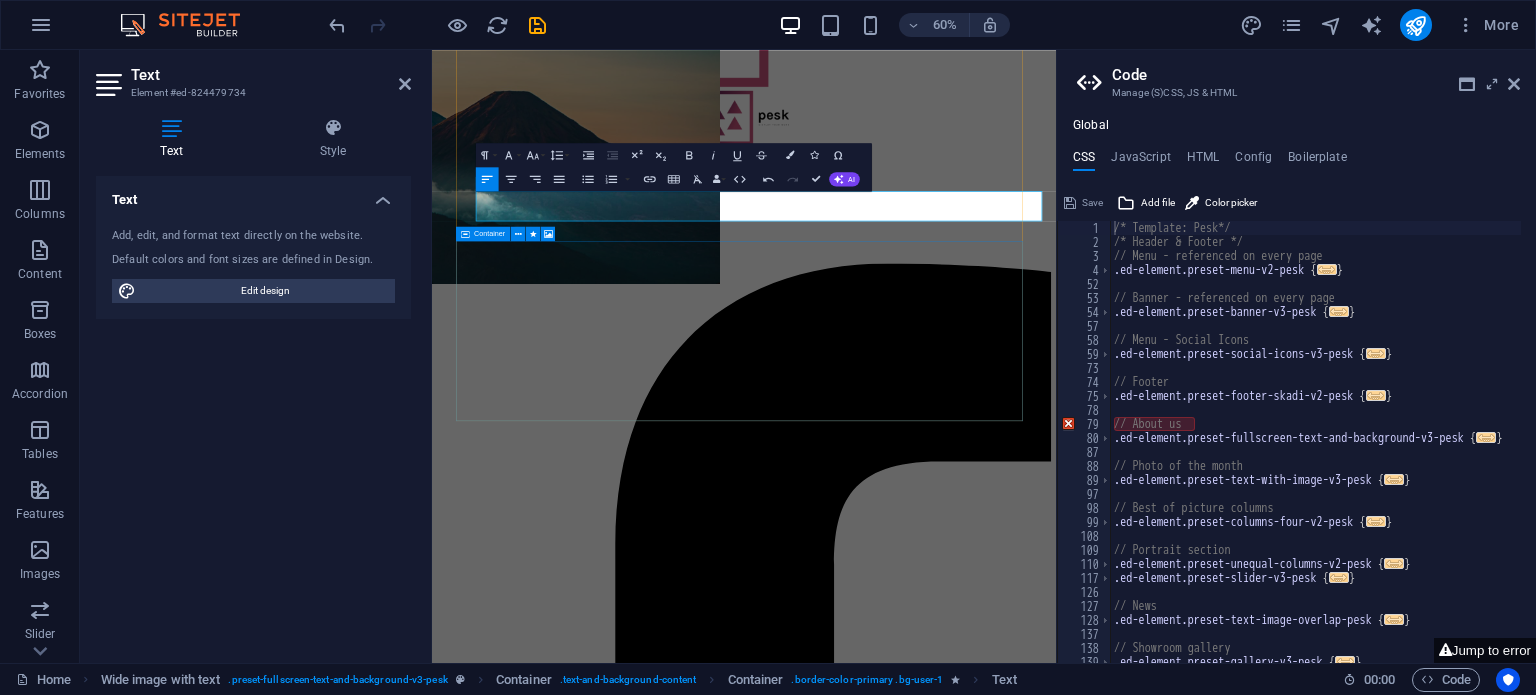 type 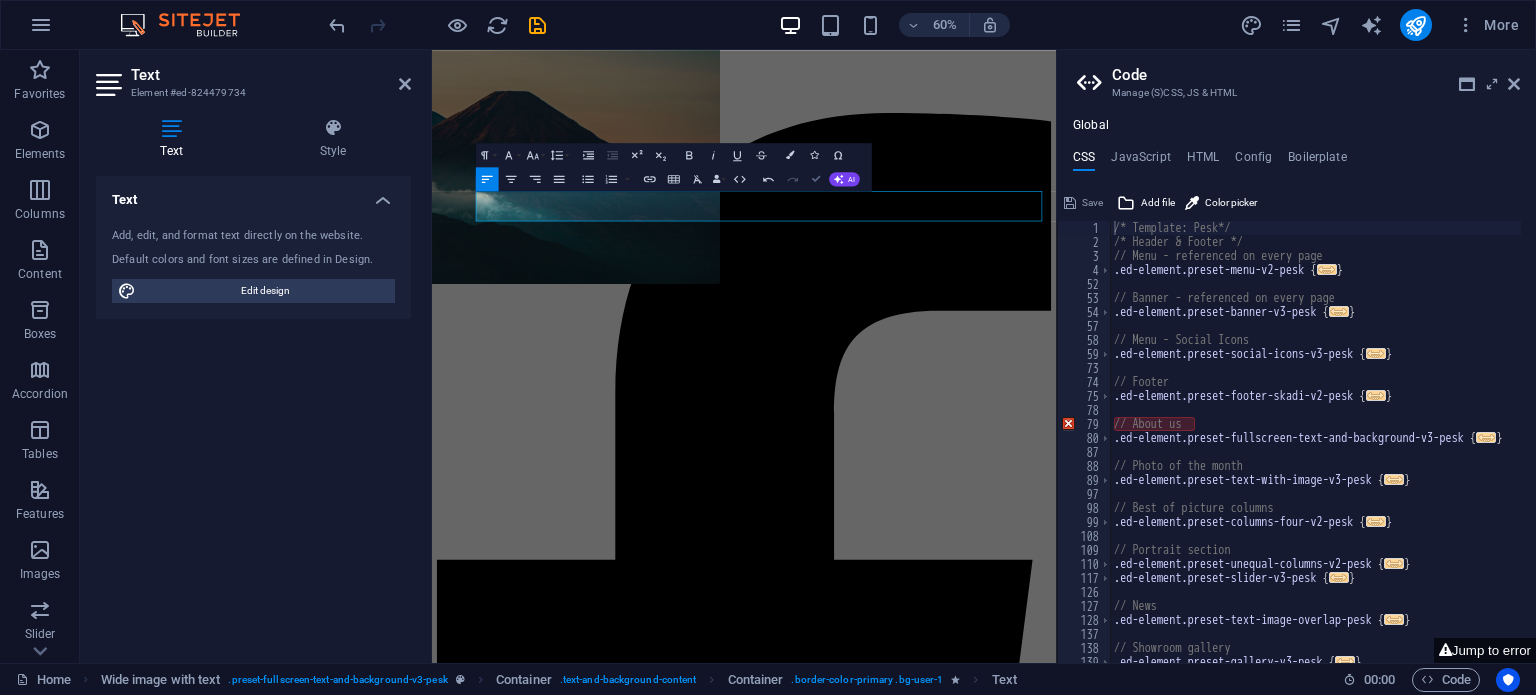 scroll, scrollTop: 749, scrollLeft: 0, axis: vertical 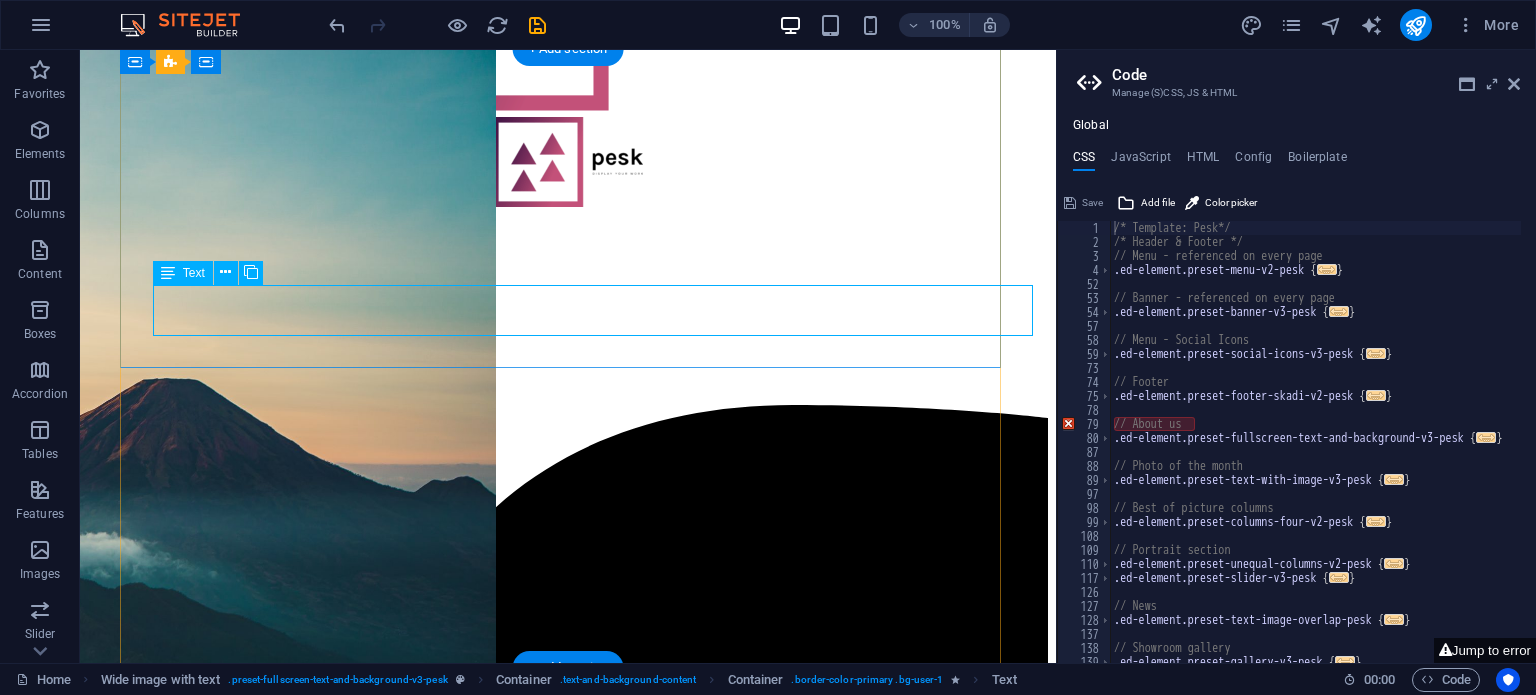 click on "Thank you for your patience! We are under construction. We will be live on [DATE]!" at bounding box center [568, 5691] 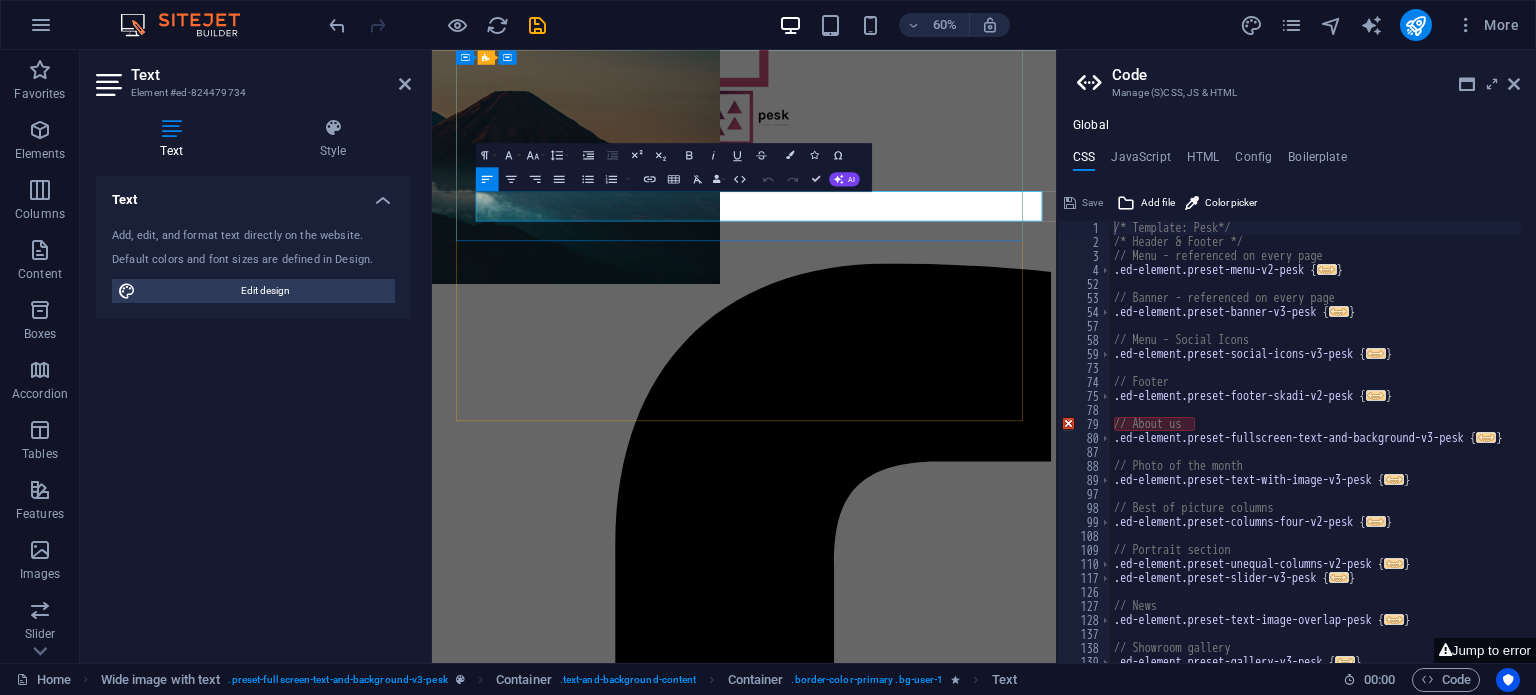 drag, startPoint x: 1128, startPoint y: 300, endPoint x: 504, endPoint y: 317, distance: 624.2315 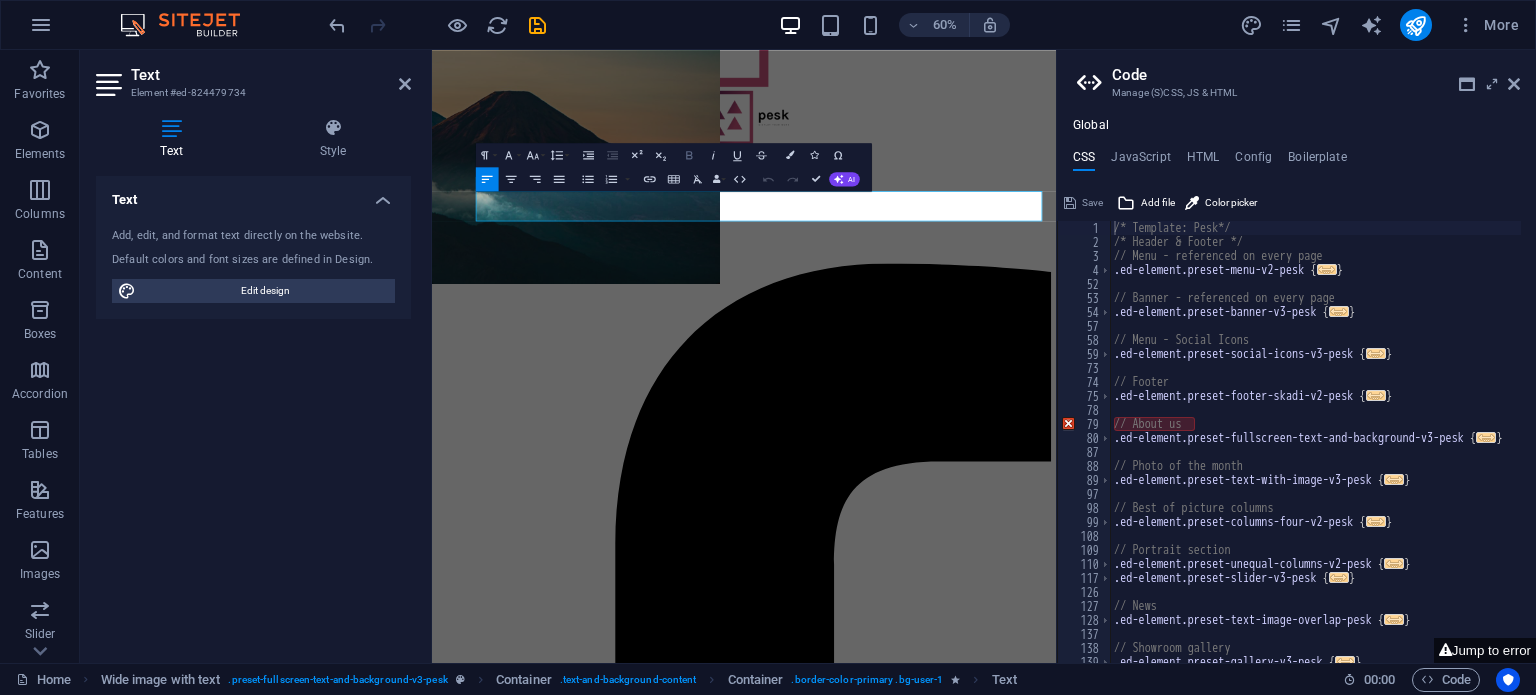 click 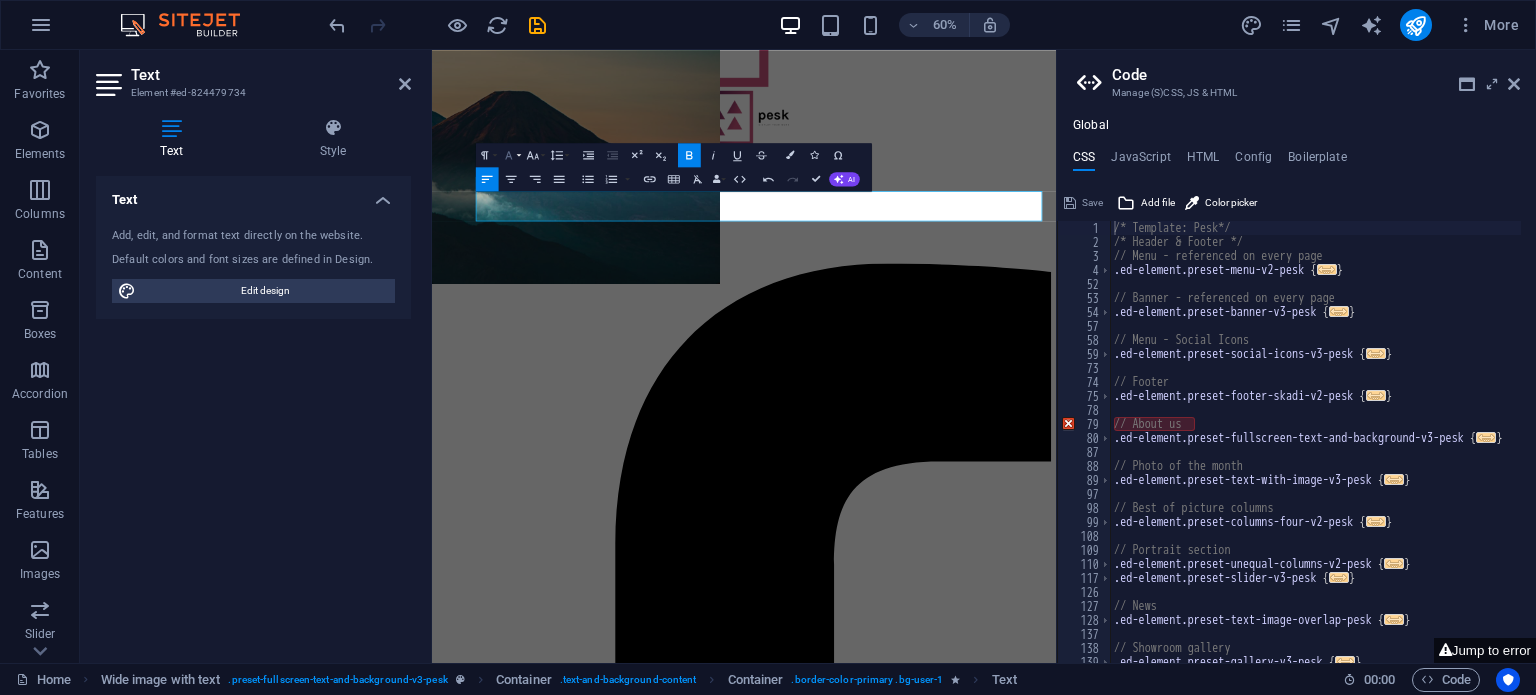 click 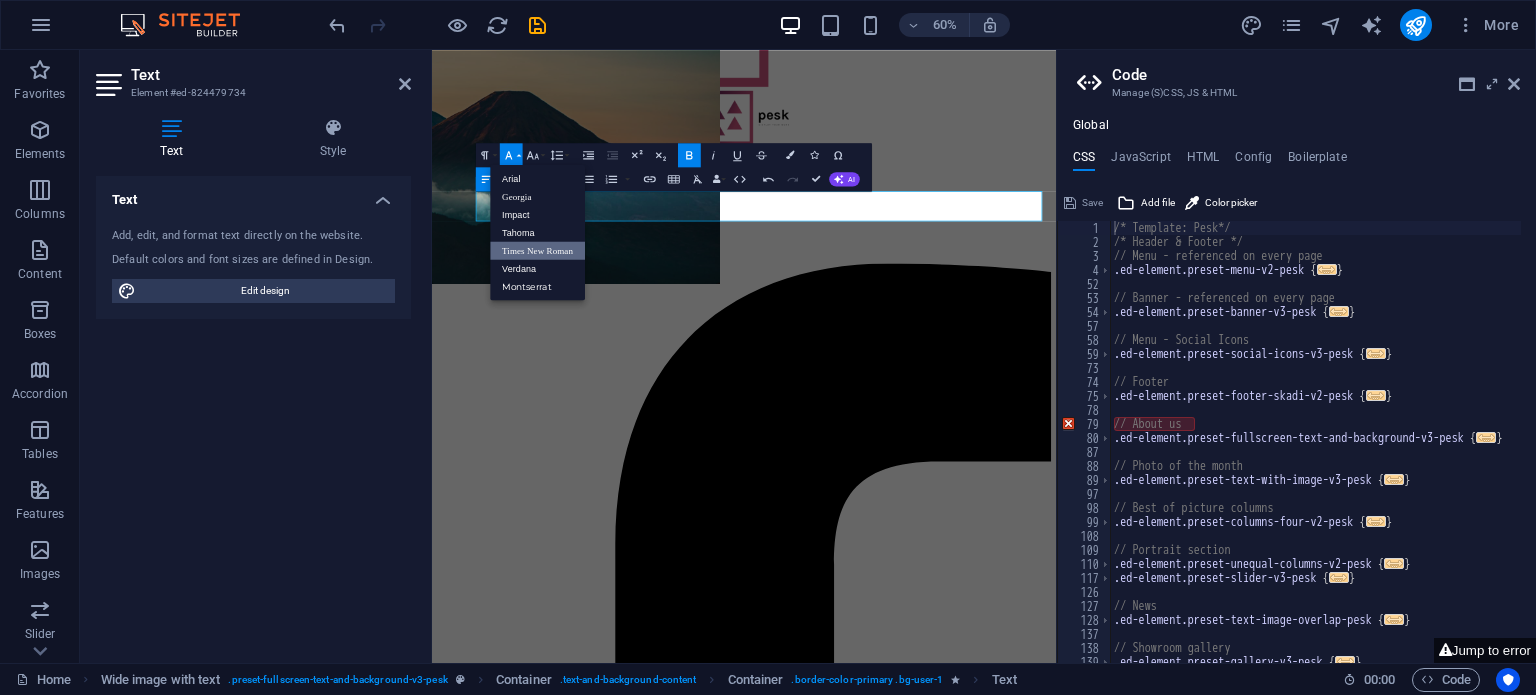 scroll, scrollTop: 0, scrollLeft: 0, axis: both 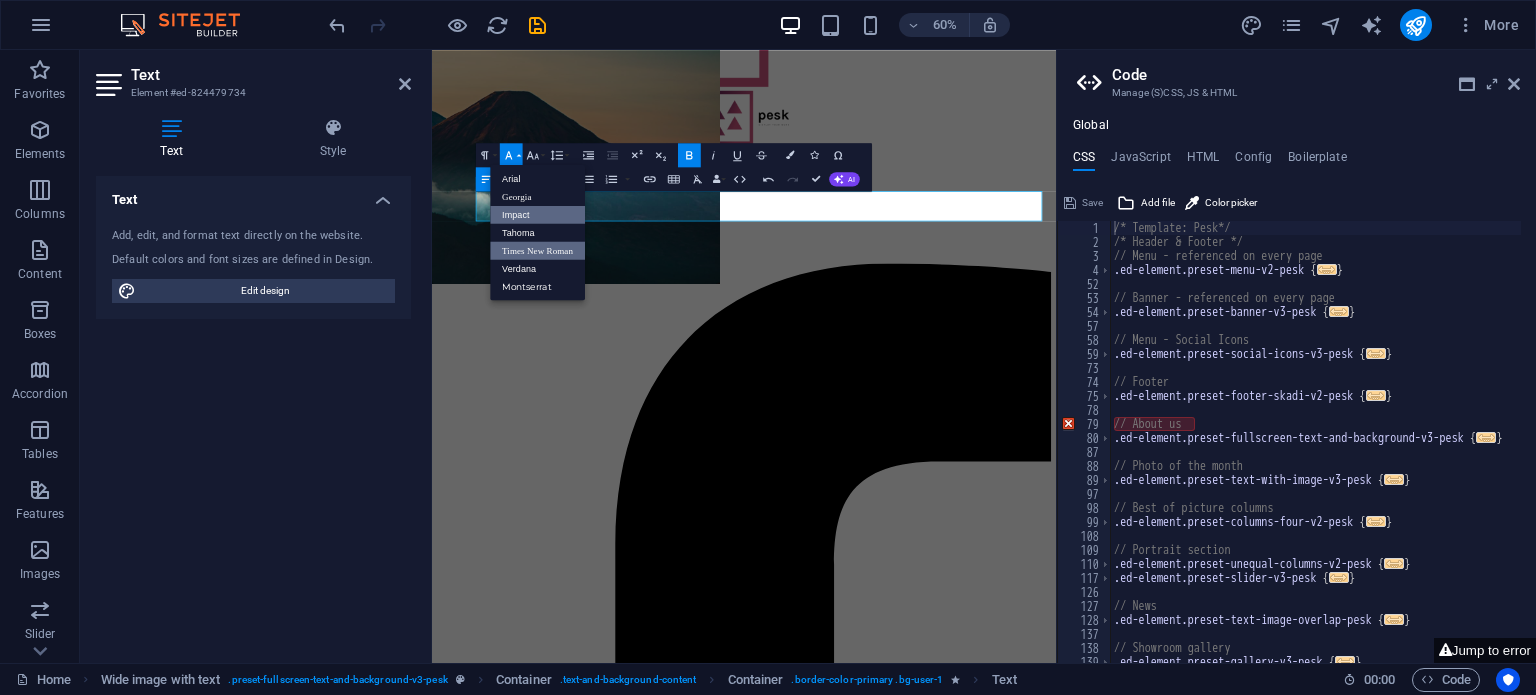click on "Impact" at bounding box center (537, 214) 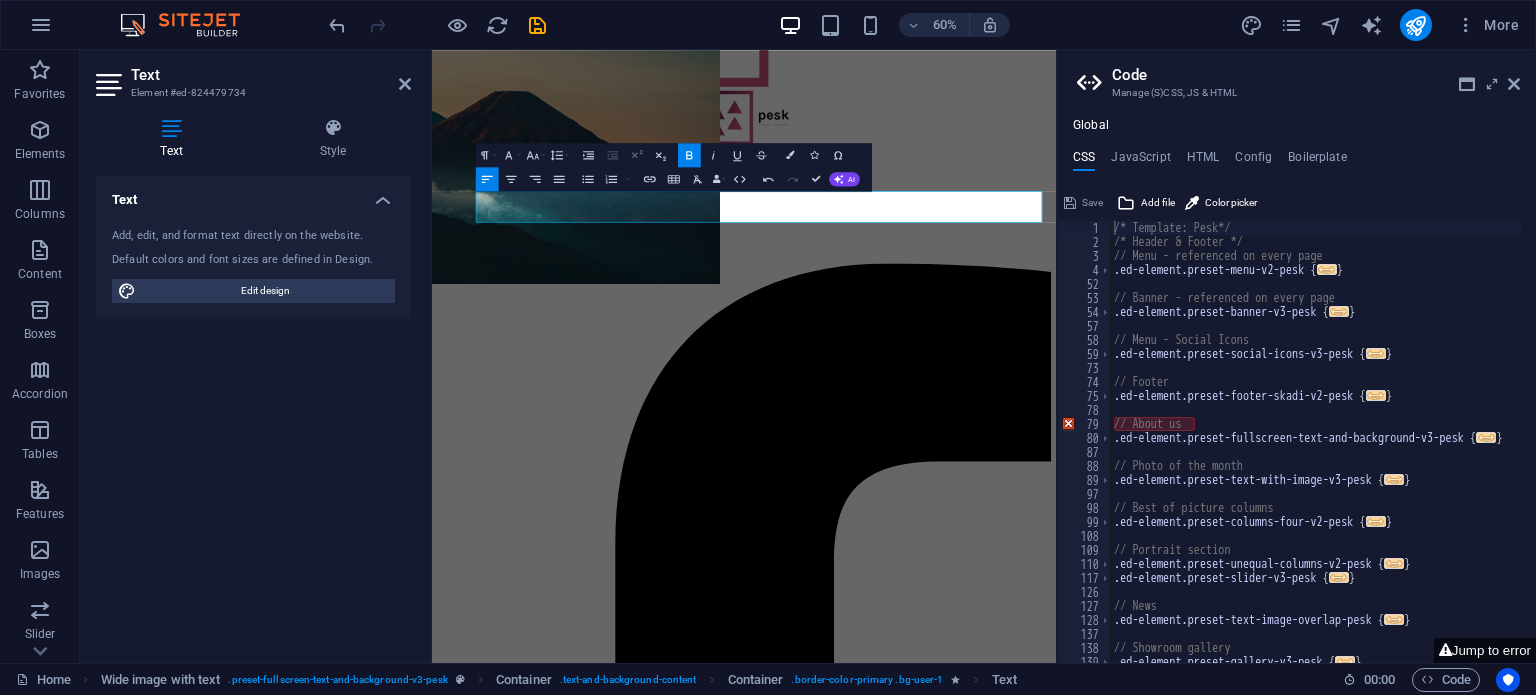 click 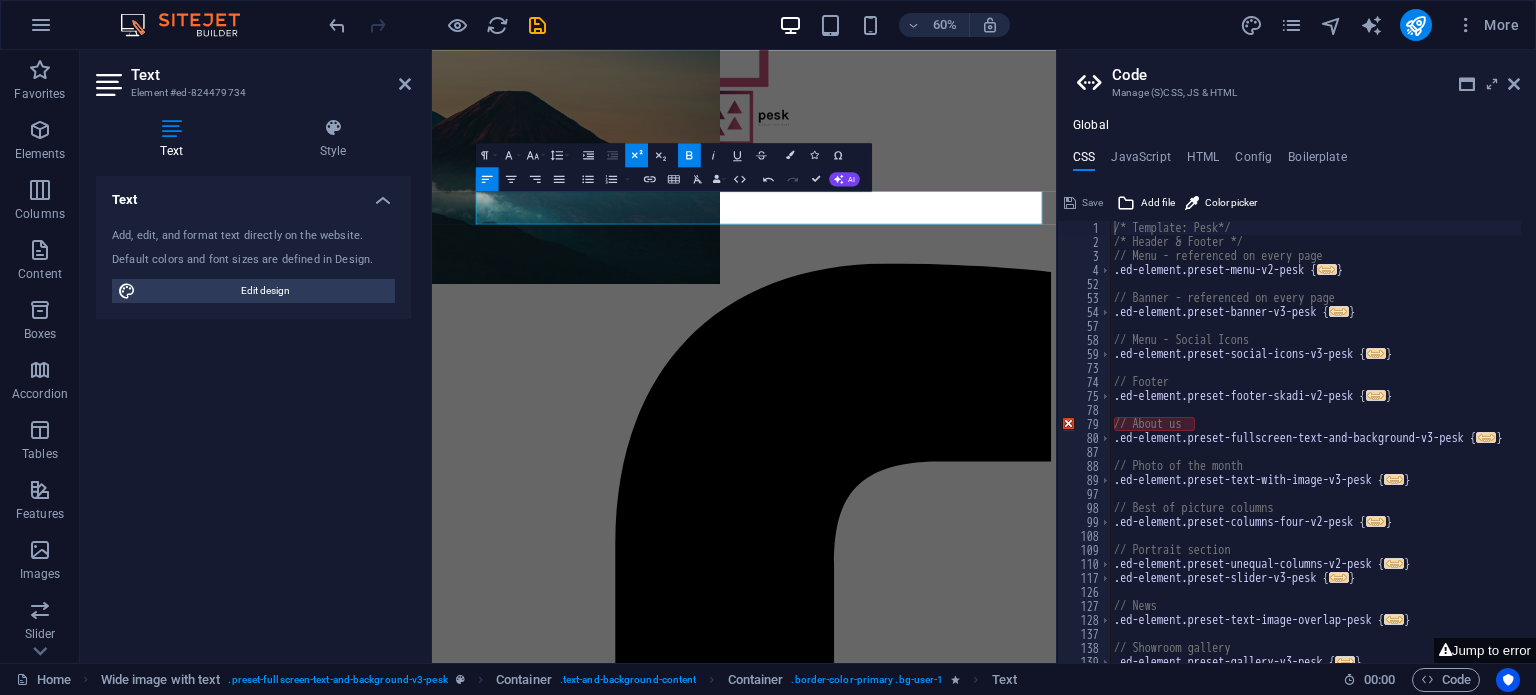 click 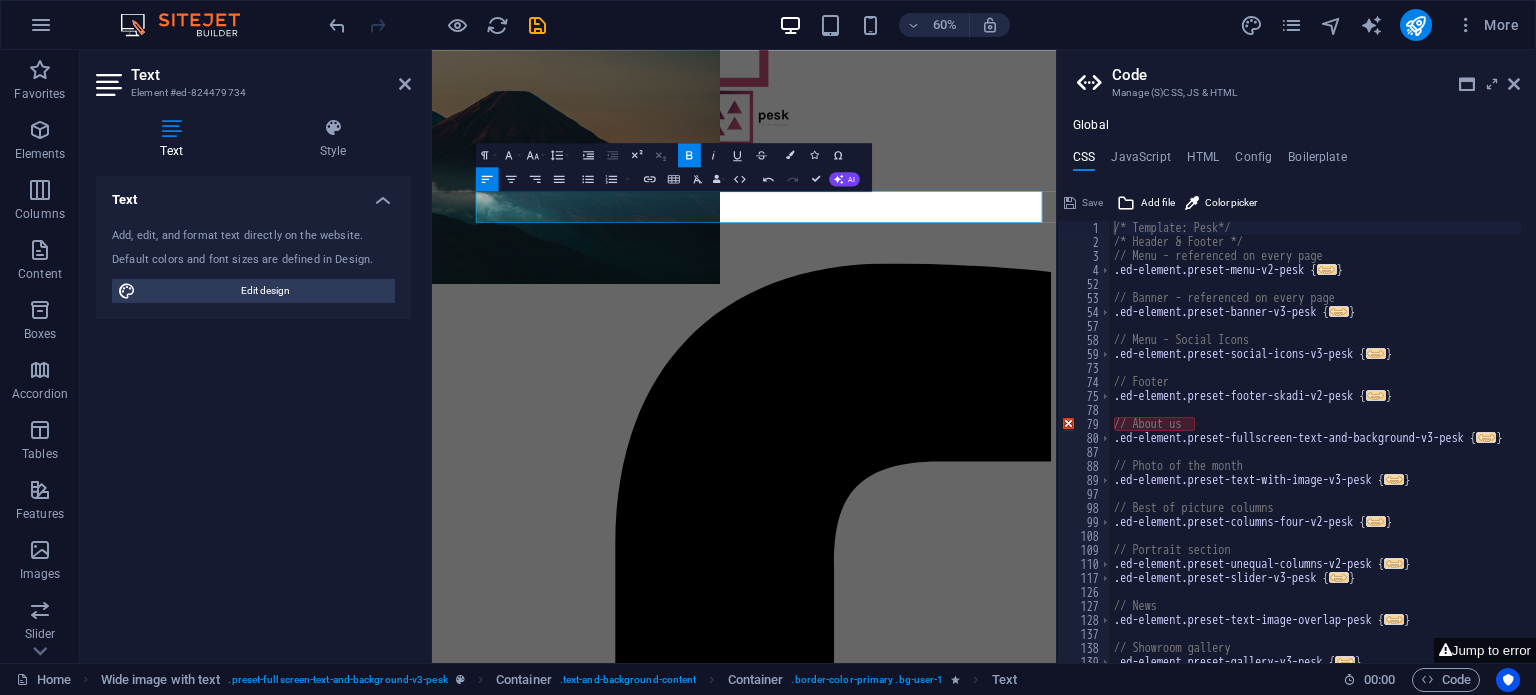 click 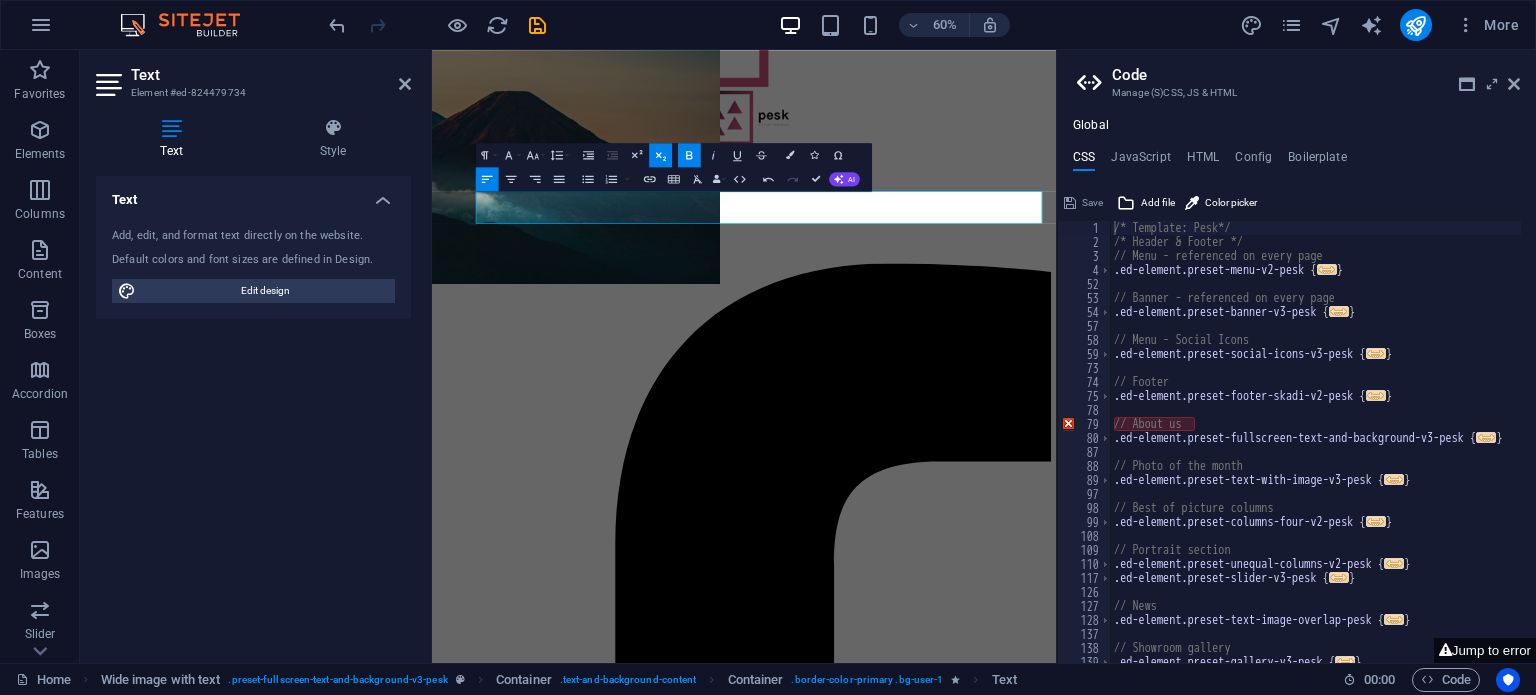 click 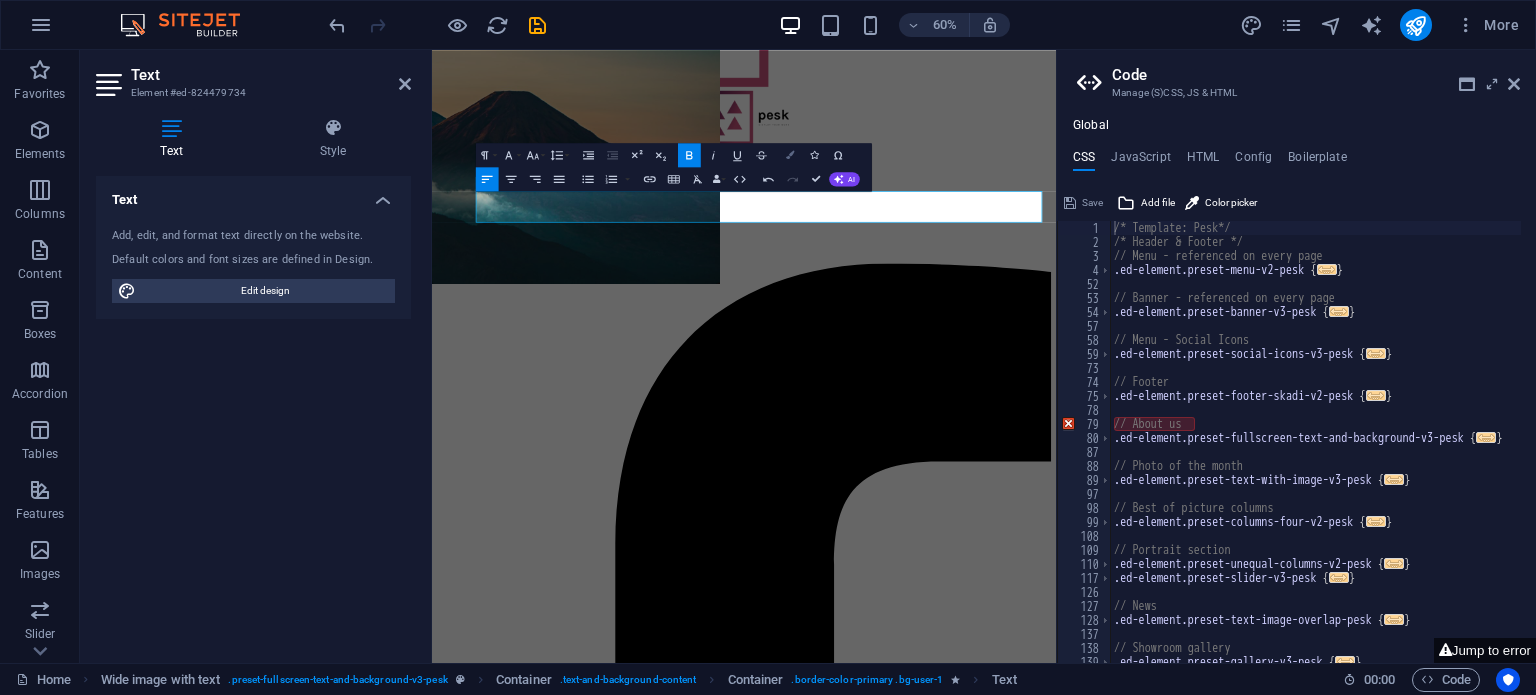 click on "Colors" at bounding box center (790, 155) 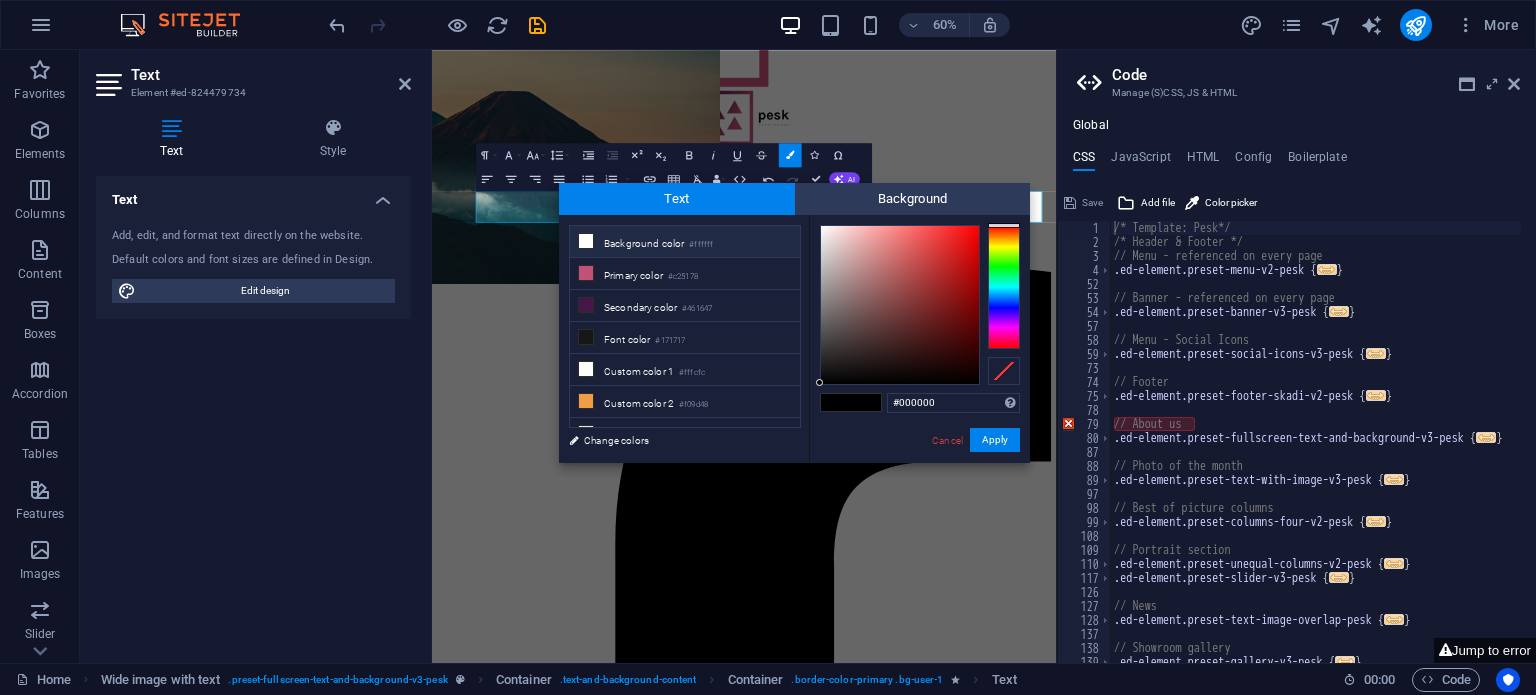 click on "Background color
#ffffff" at bounding box center (685, 242) 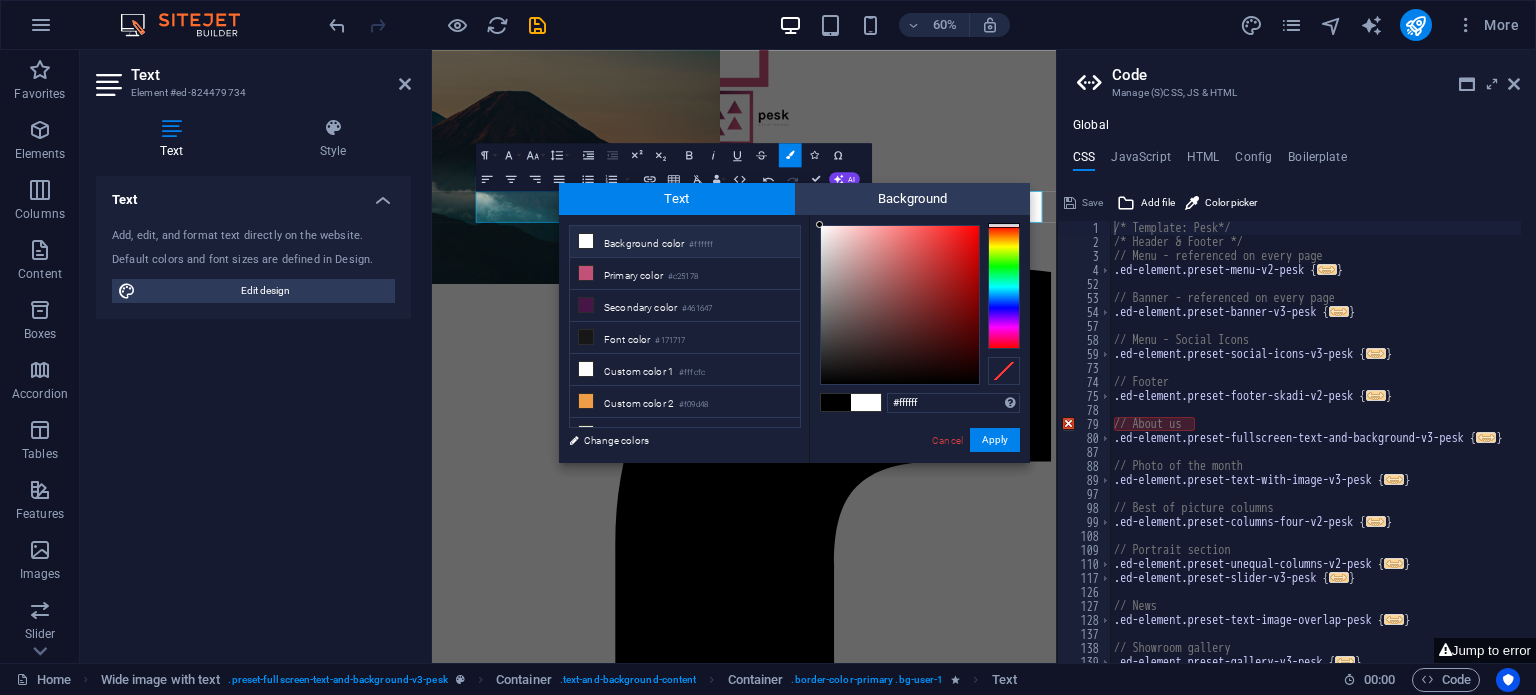 click at bounding box center (1004, 287) 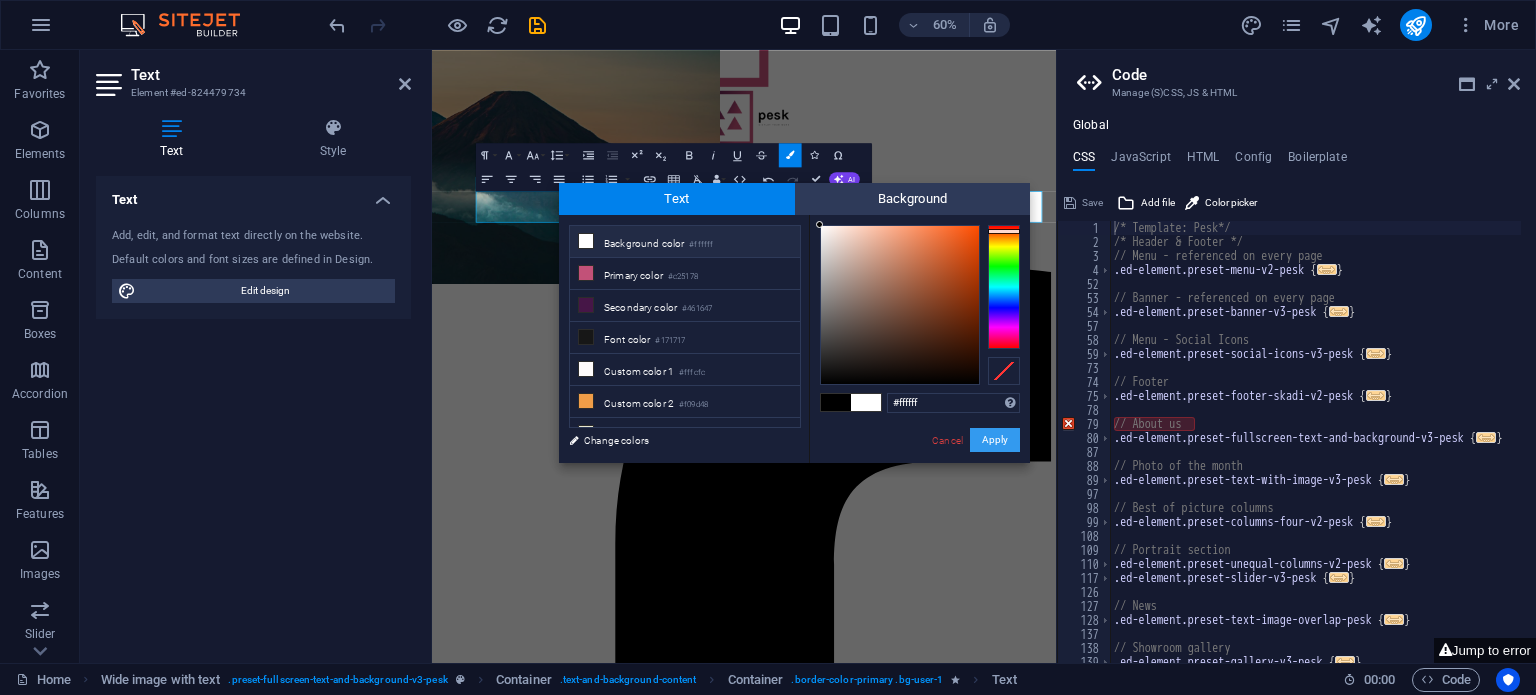 click on "Apply" at bounding box center (995, 440) 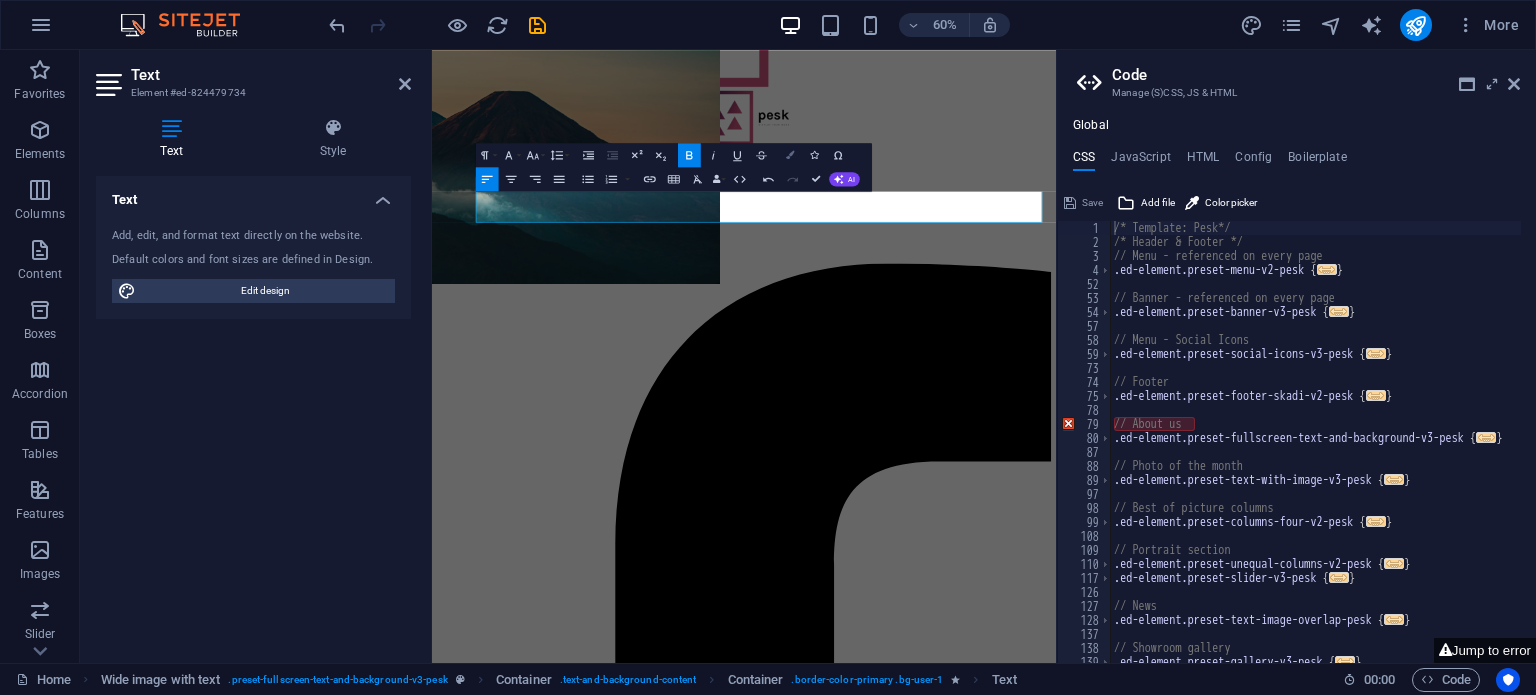 click on "Colors" at bounding box center [790, 155] 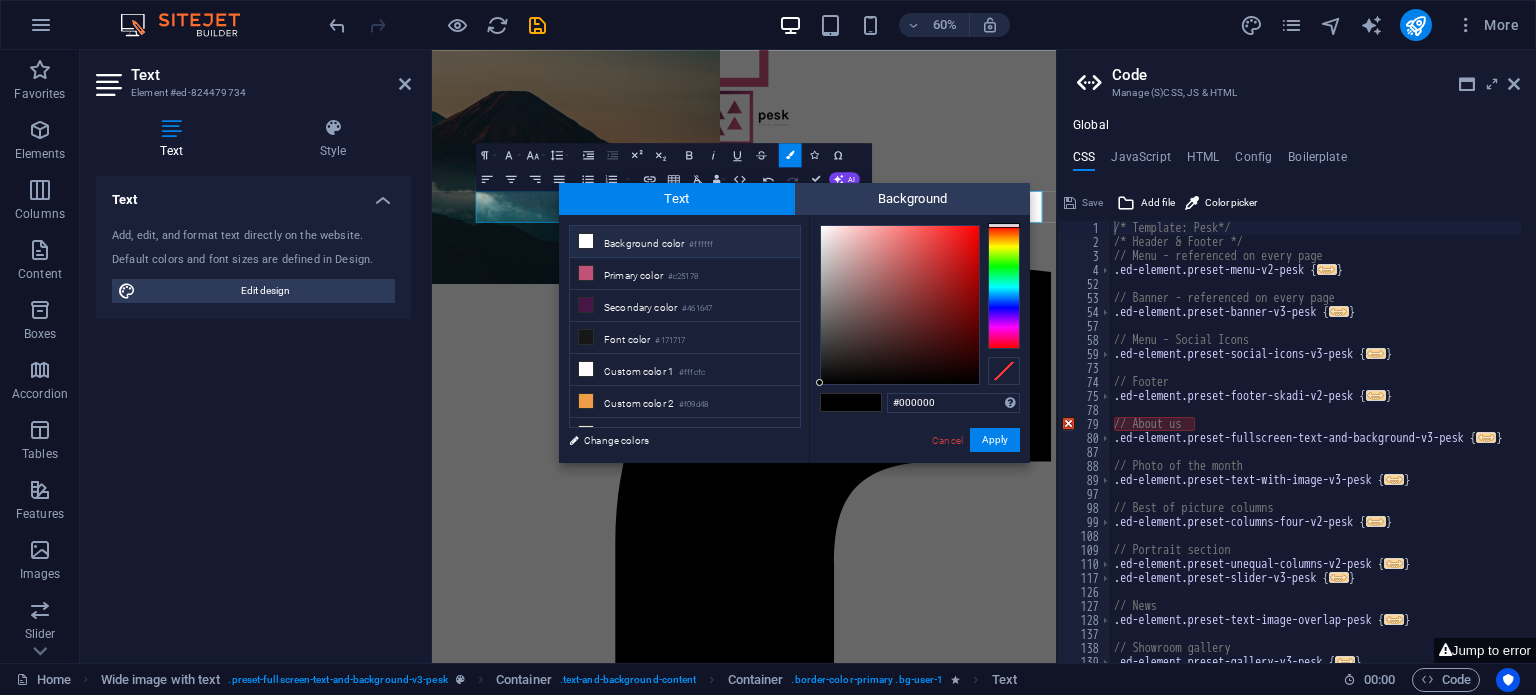 click on "Background color
#ffffff" at bounding box center [685, 242] 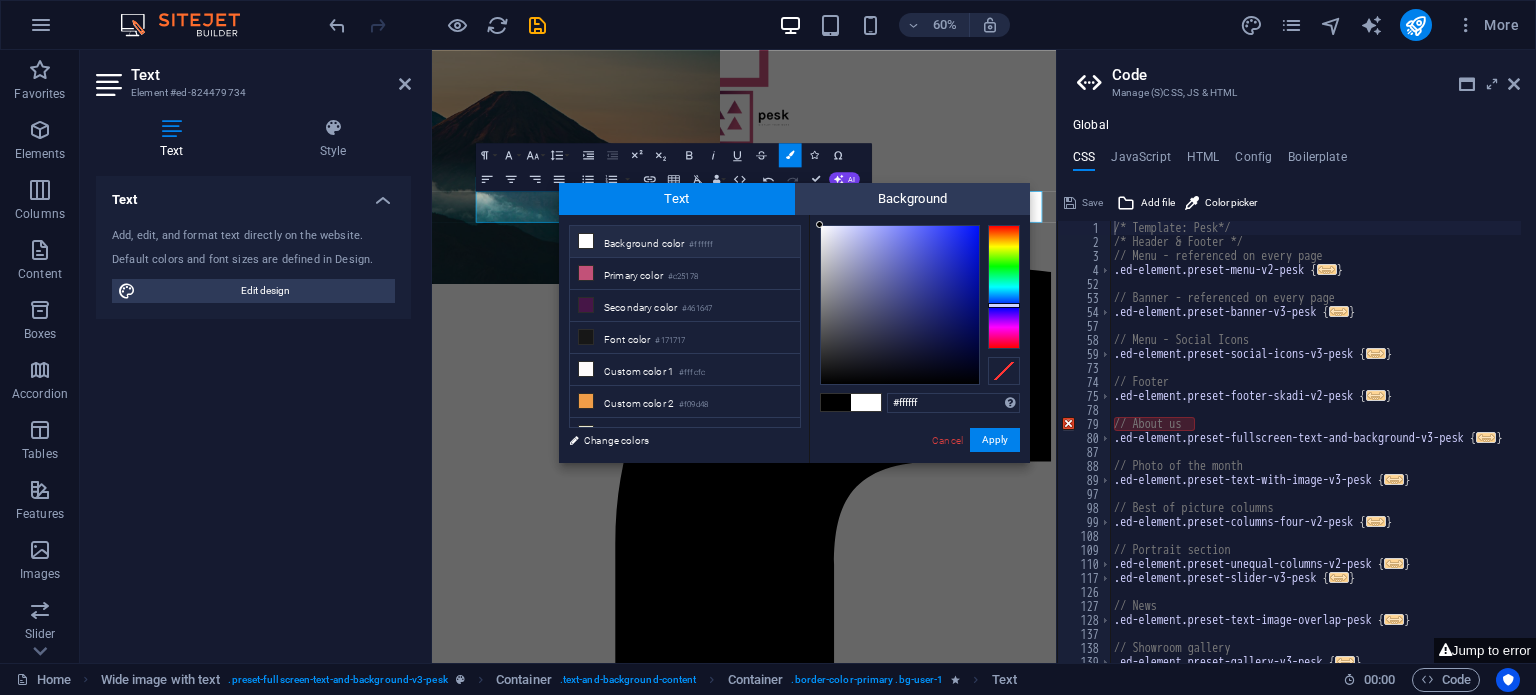 click at bounding box center (1004, 287) 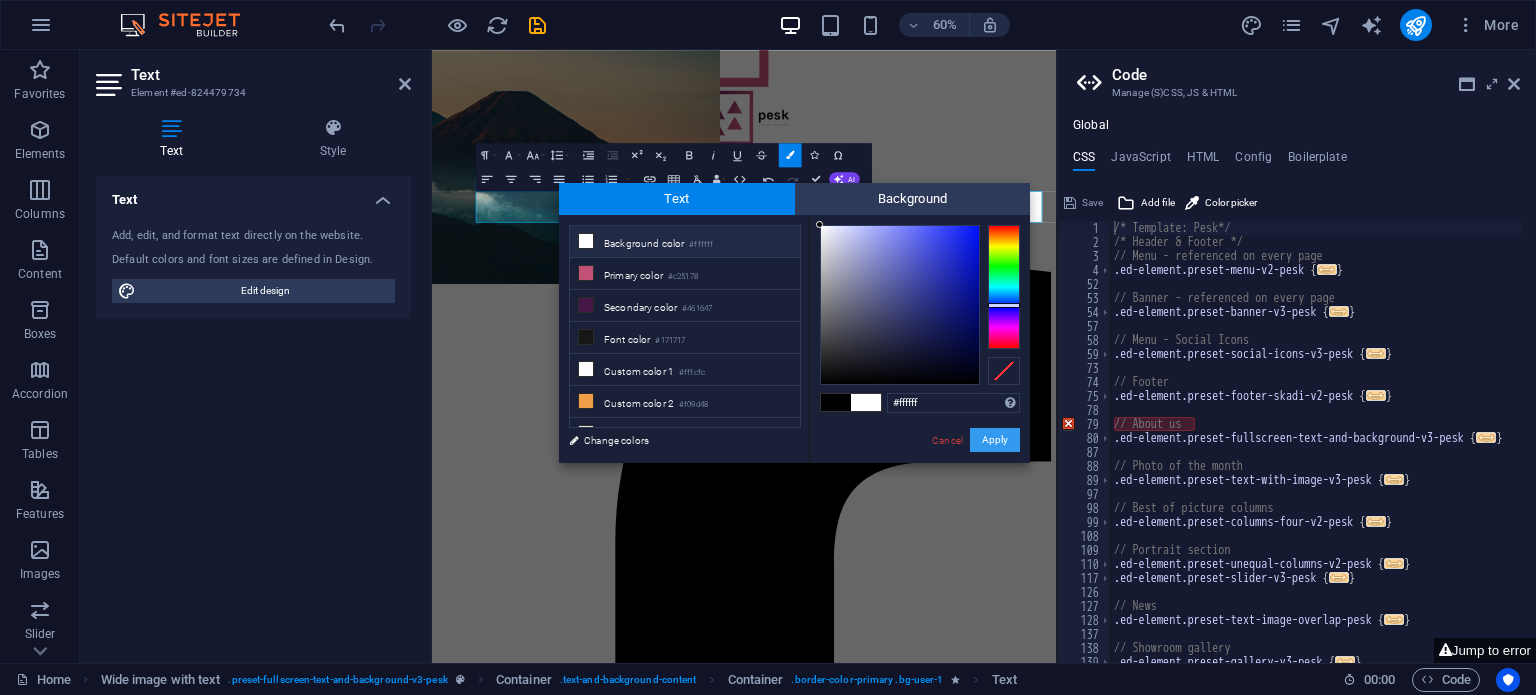 click on "Apply" at bounding box center (995, 440) 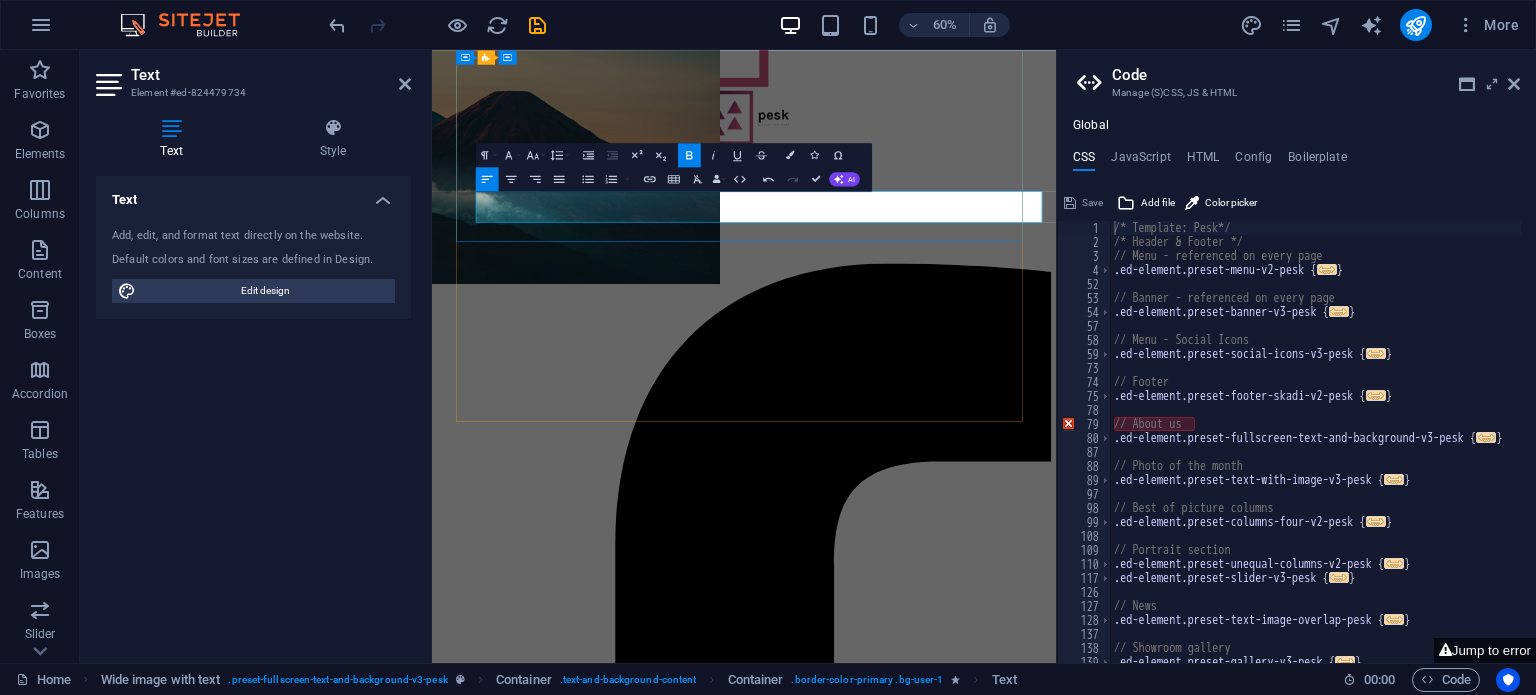 click on "Thank you for your patience! We are under construction. We will be live on [DATE]!" at bounding box center (952, 6026) 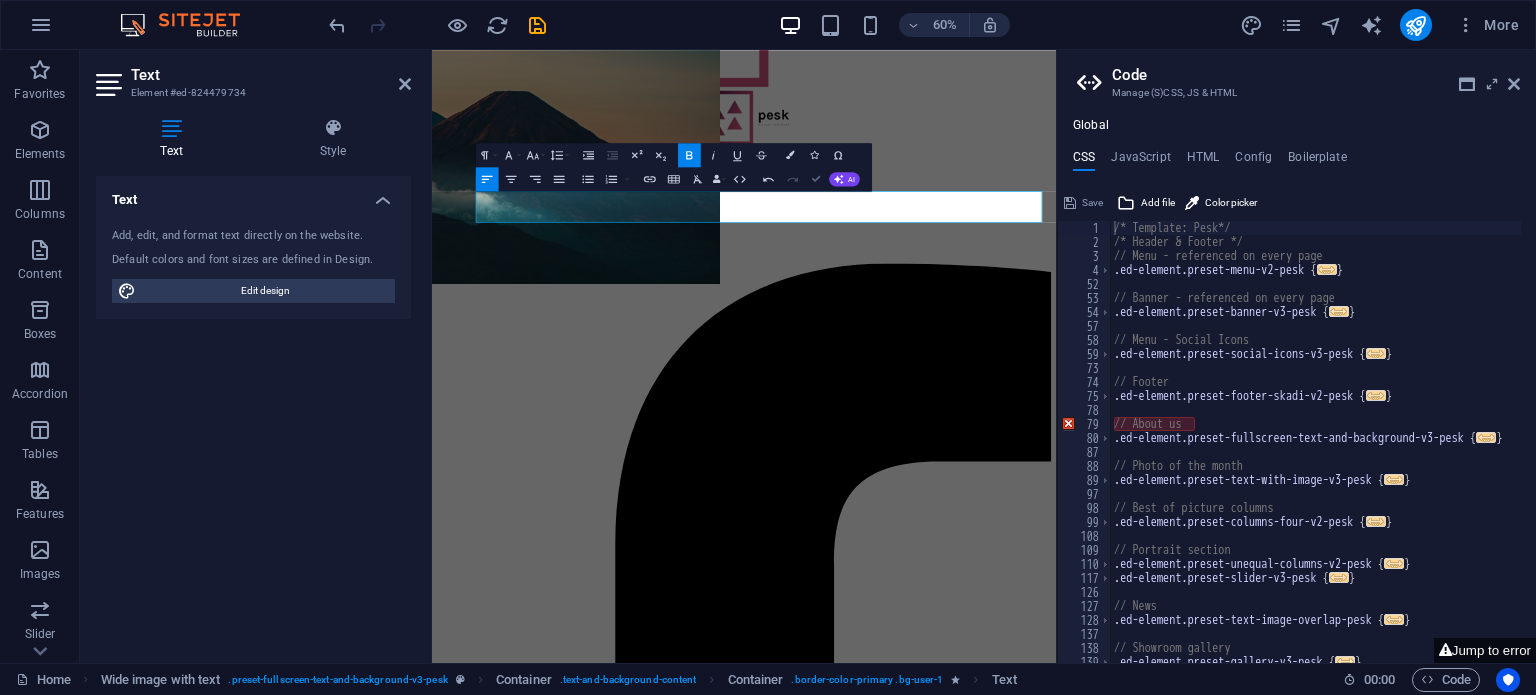 scroll, scrollTop: 749, scrollLeft: 0, axis: vertical 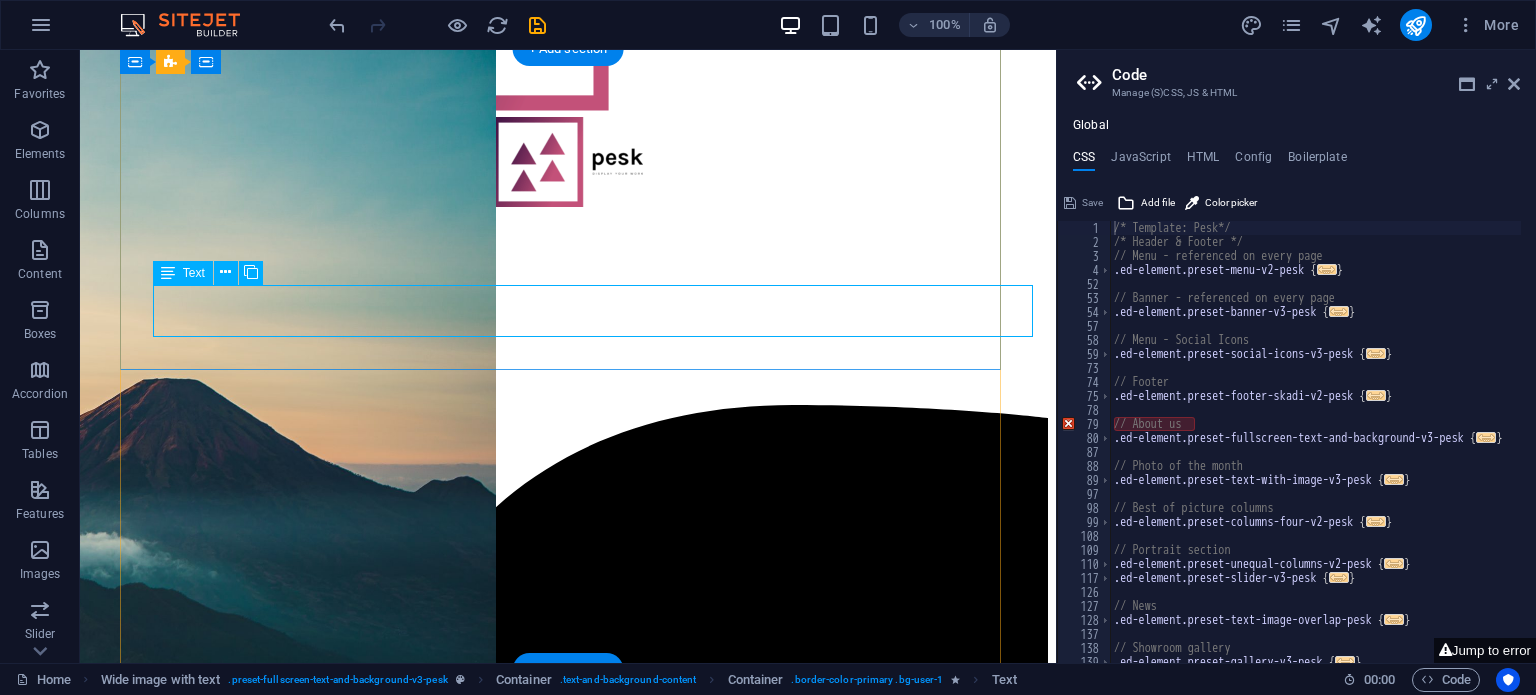 click on "Thank you for your patience! We are under construction. We will be live on [DATE]!" at bounding box center [568, 5691] 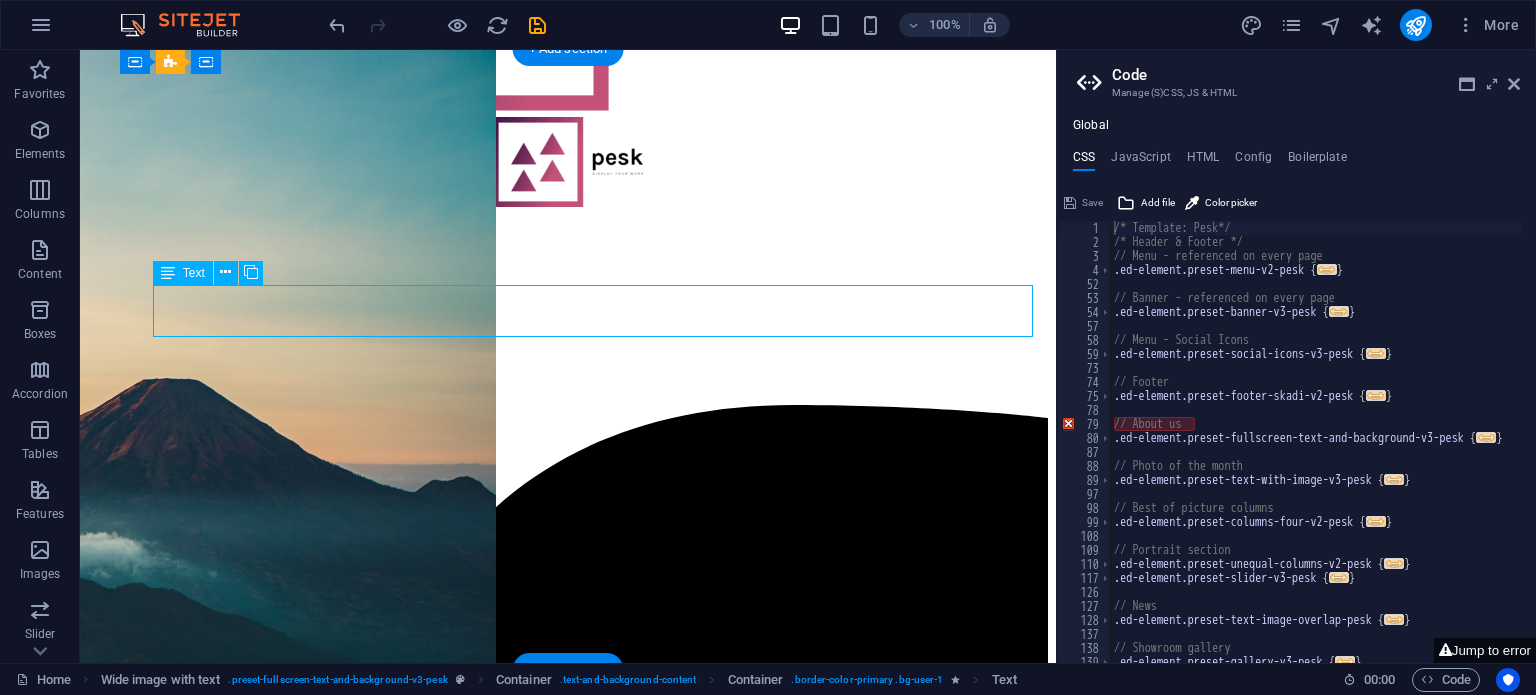 click on "Thank you for your patience! We are under construction. We will be live on [DATE]!" at bounding box center (568, 5691) 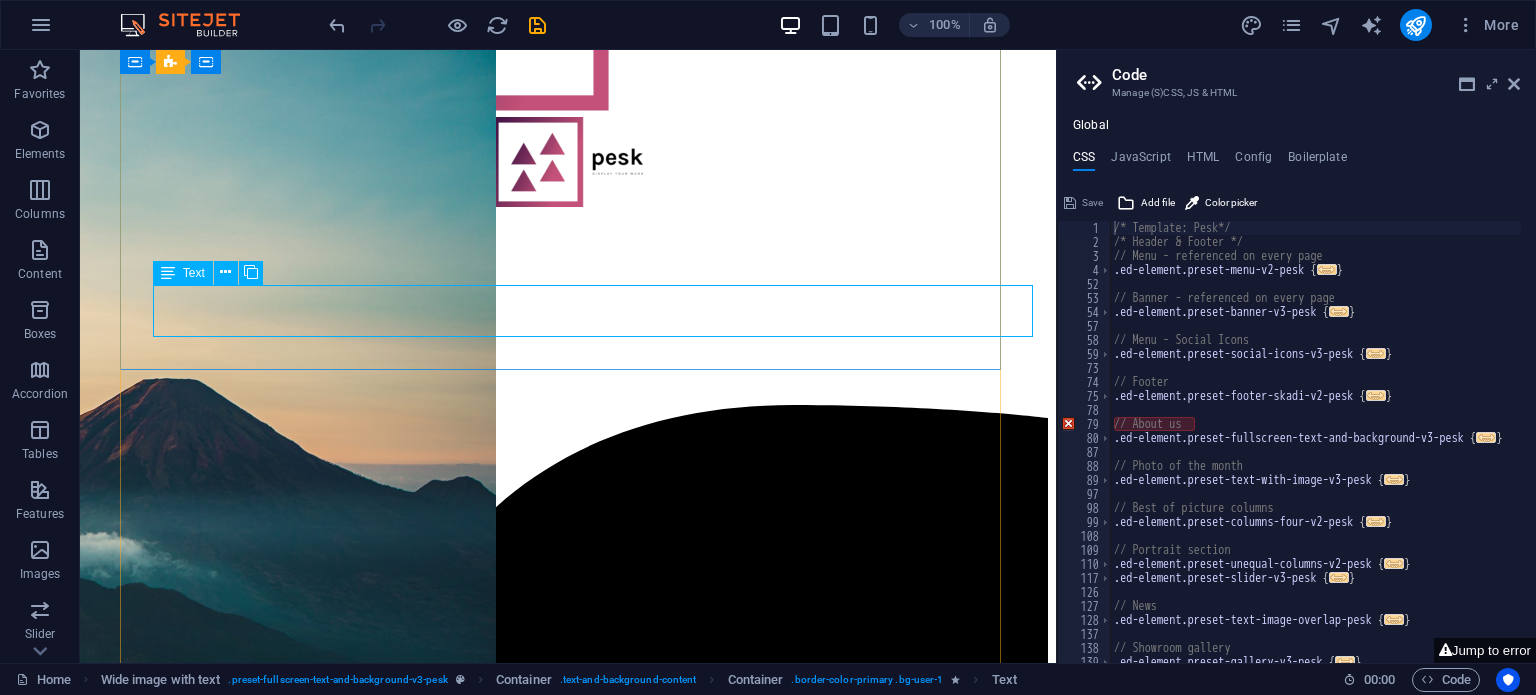 click on "Text" at bounding box center (194, 273) 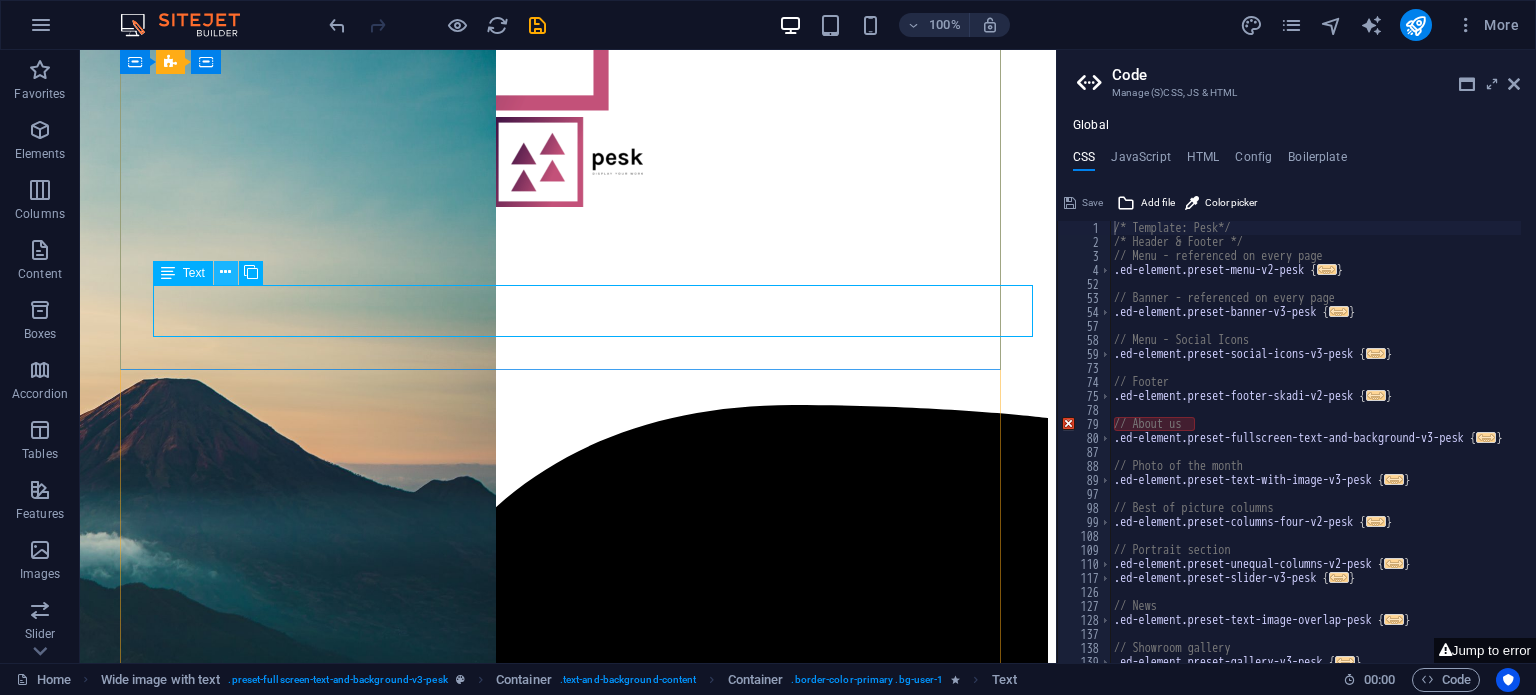 click at bounding box center [225, 272] 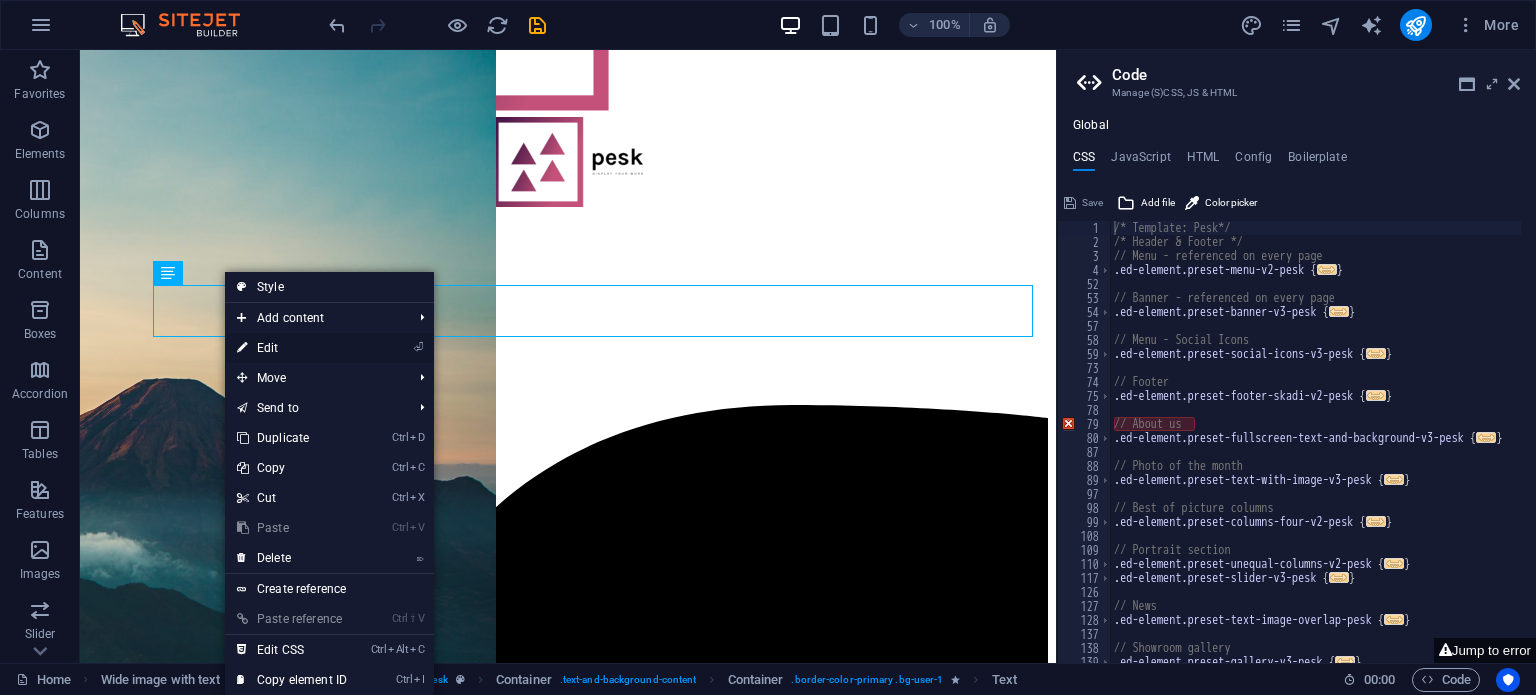 click on "⏎  Edit" at bounding box center (292, 348) 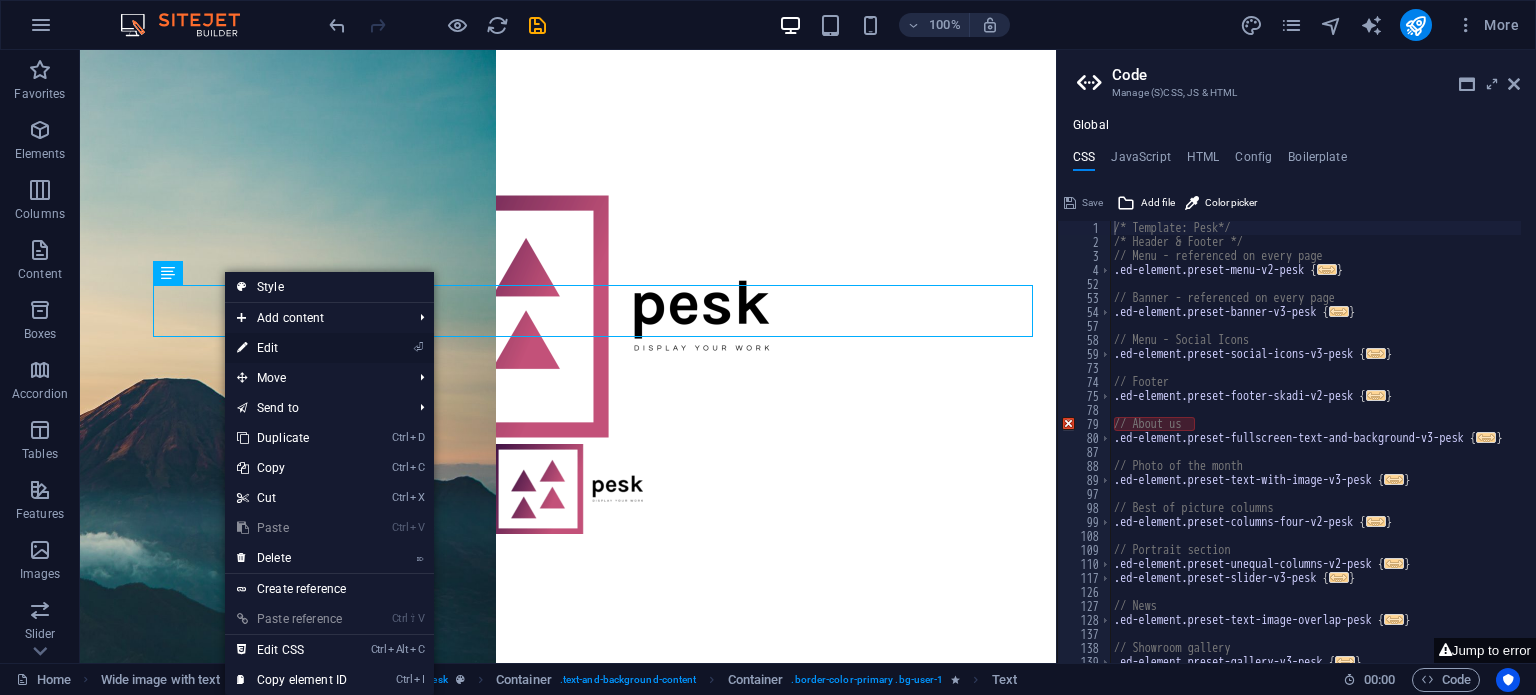 scroll, scrollTop: 1076, scrollLeft: 0, axis: vertical 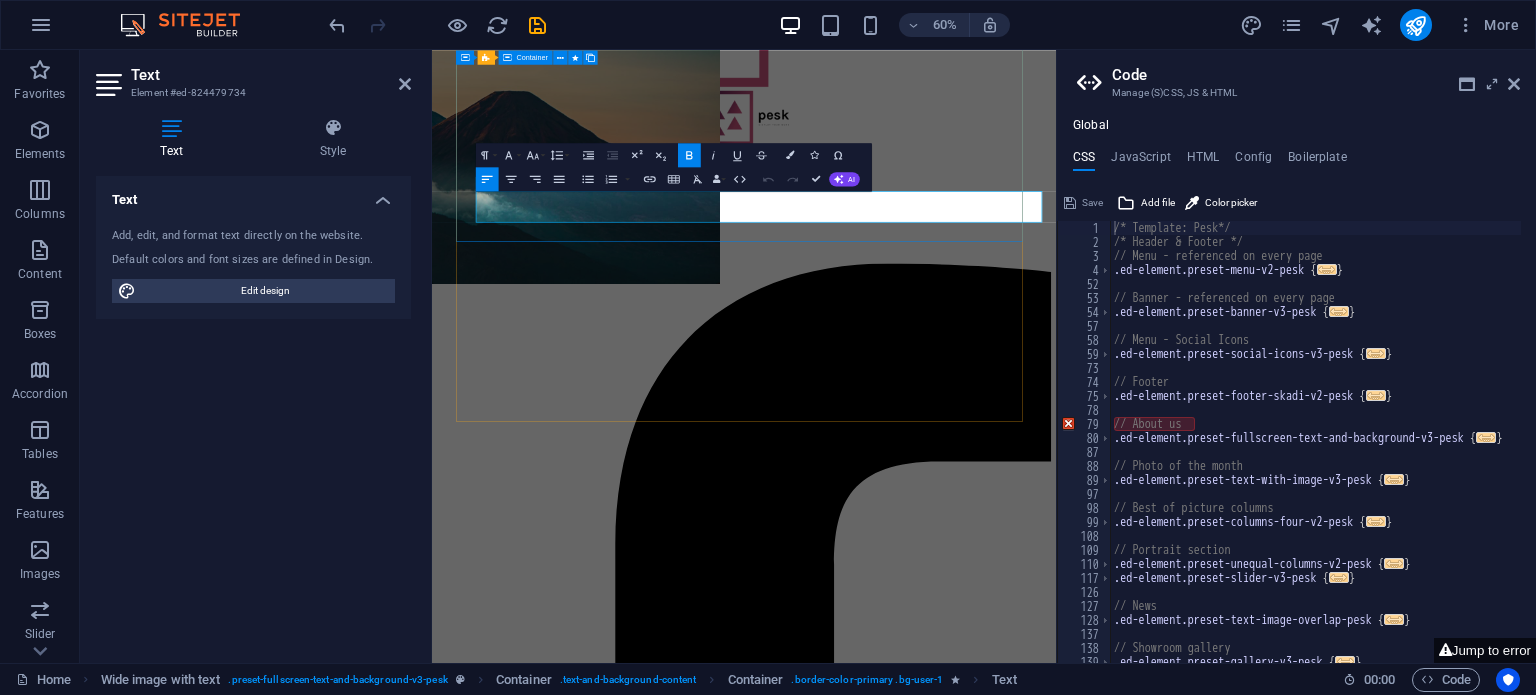 drag, startPoint x: 1125, startPoint y: 310, endPoint x: 504, endPoint y: 304, distance: 621.029 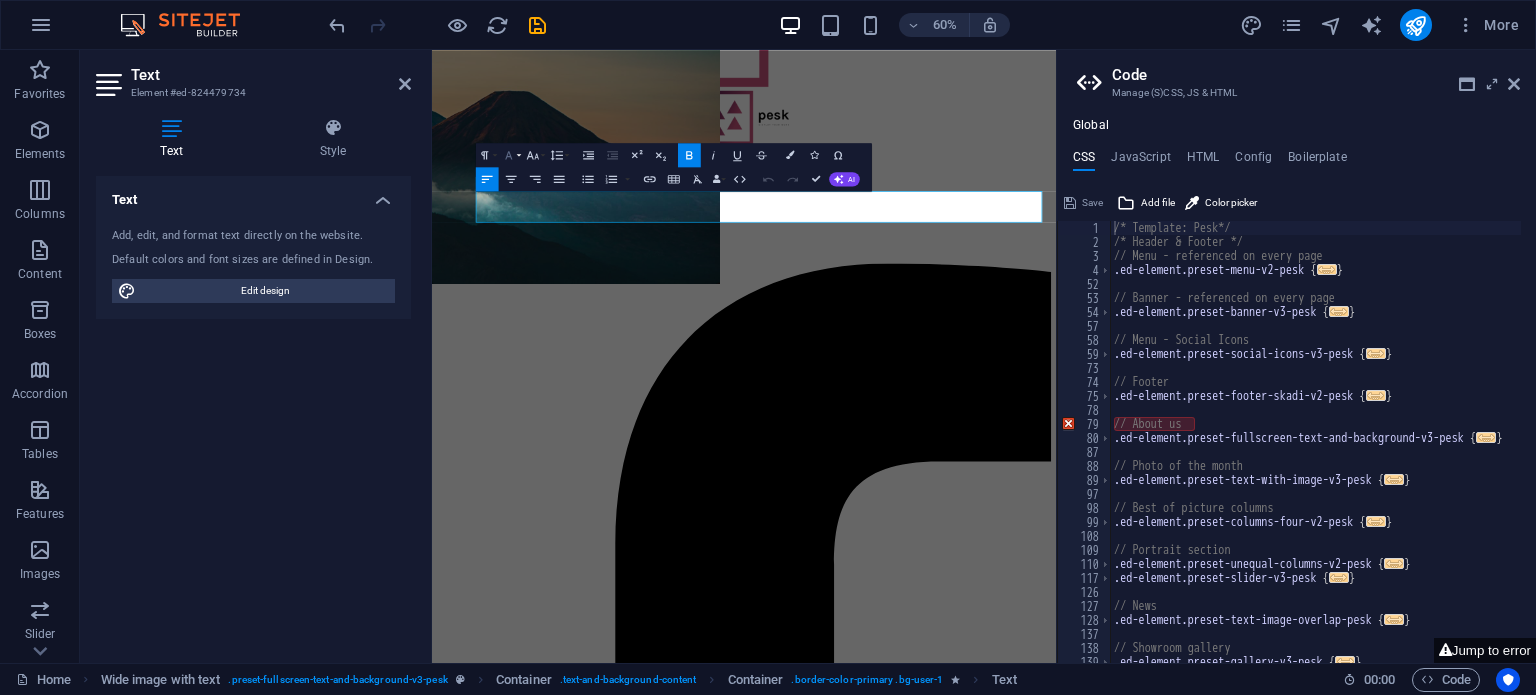 click on "Font Family" at bounding box center [511, 155] 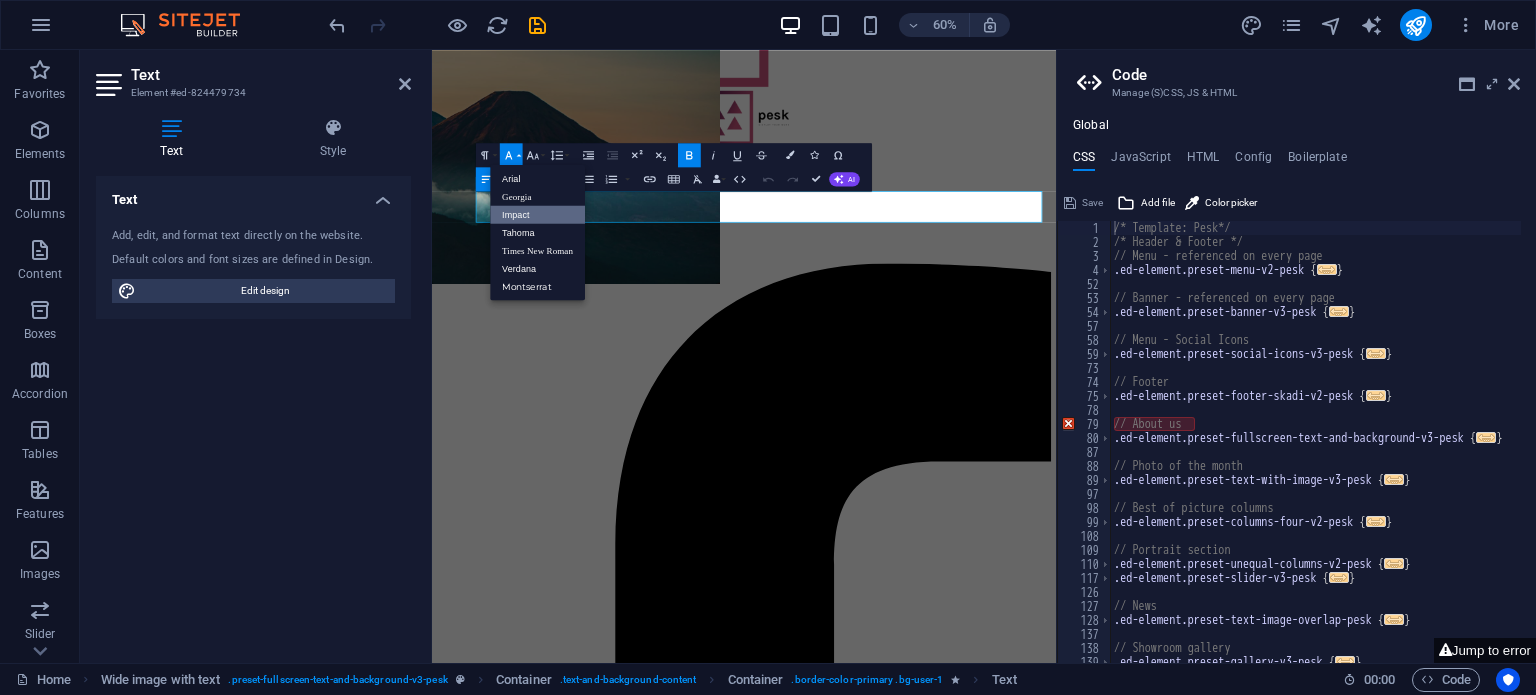scroll, scrollTop: 0, scrollLeft: 0, axis: both 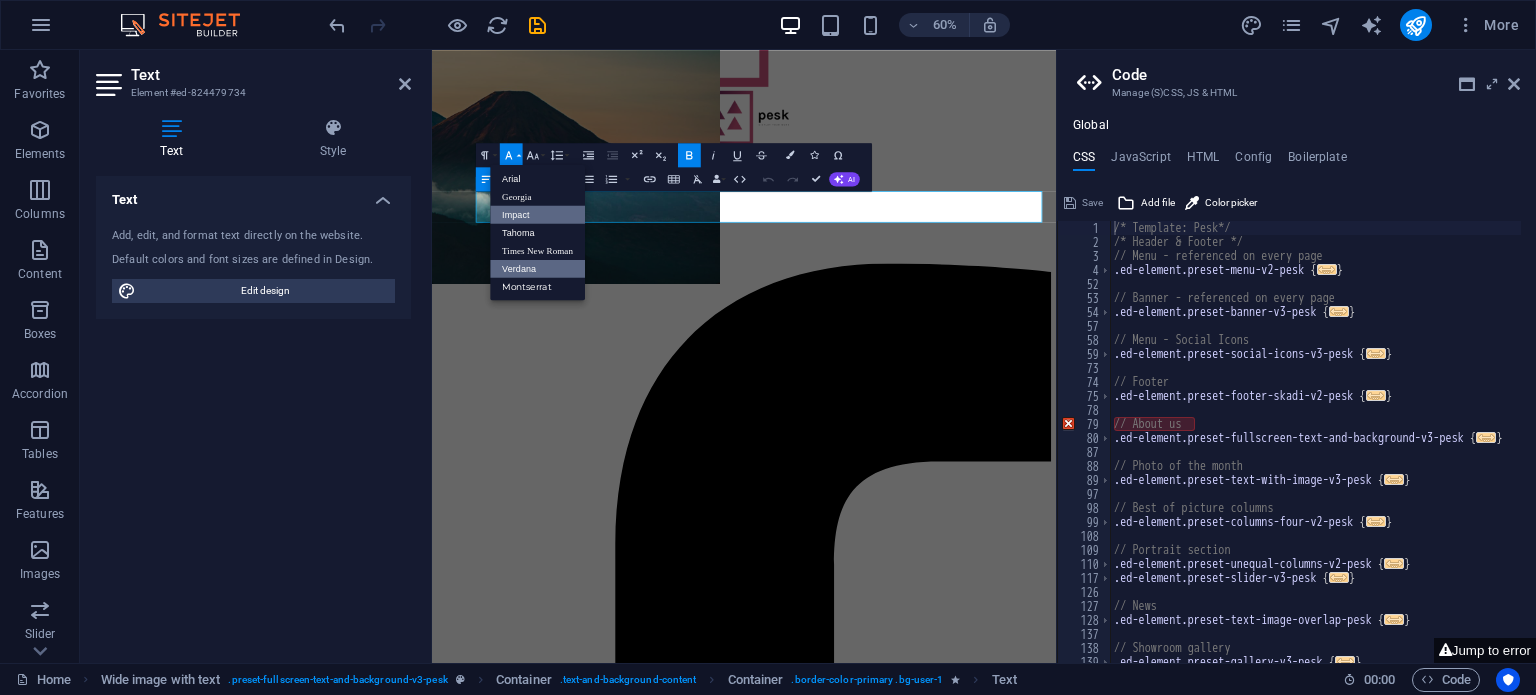 click on "Verdana" at bounding box center [537, 268] 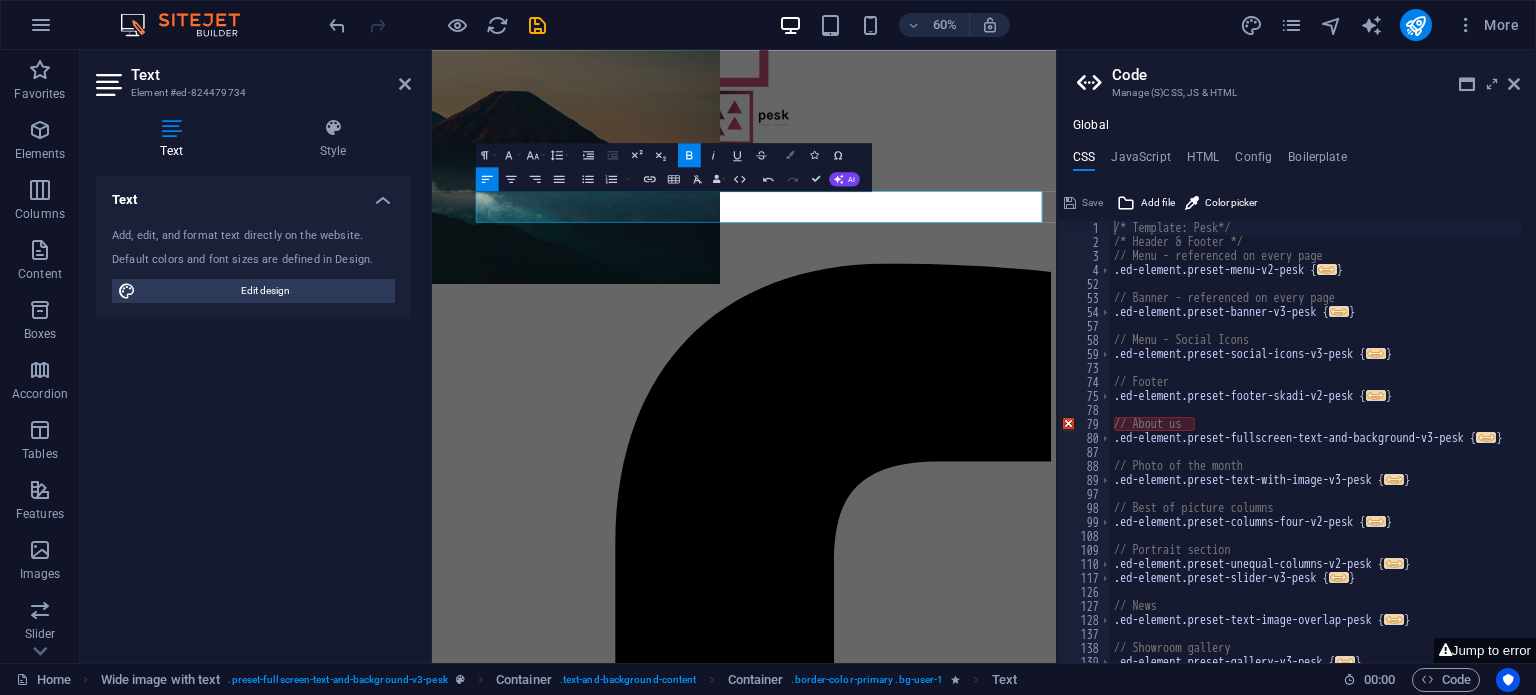 click at bounding box center (790, 155) 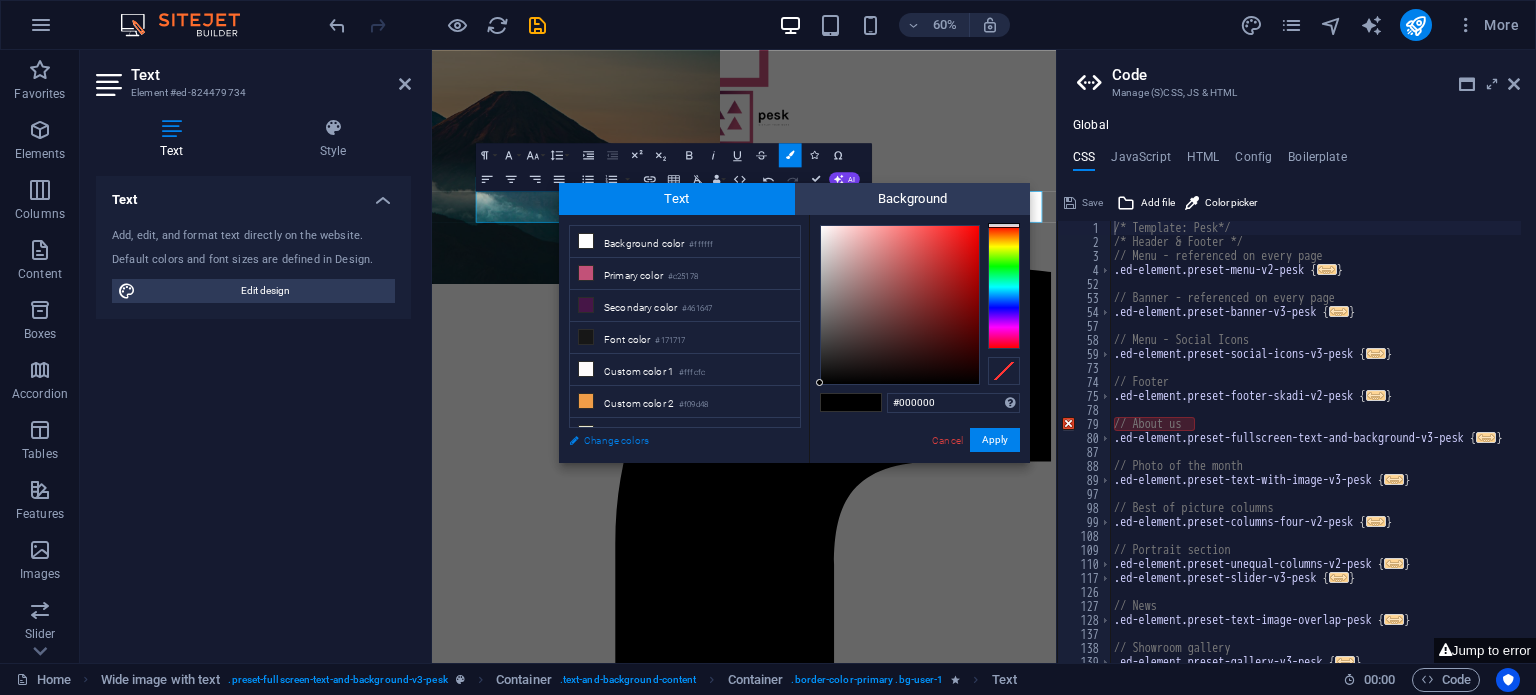 click on "Change colors" at bounding box center (675, 440) 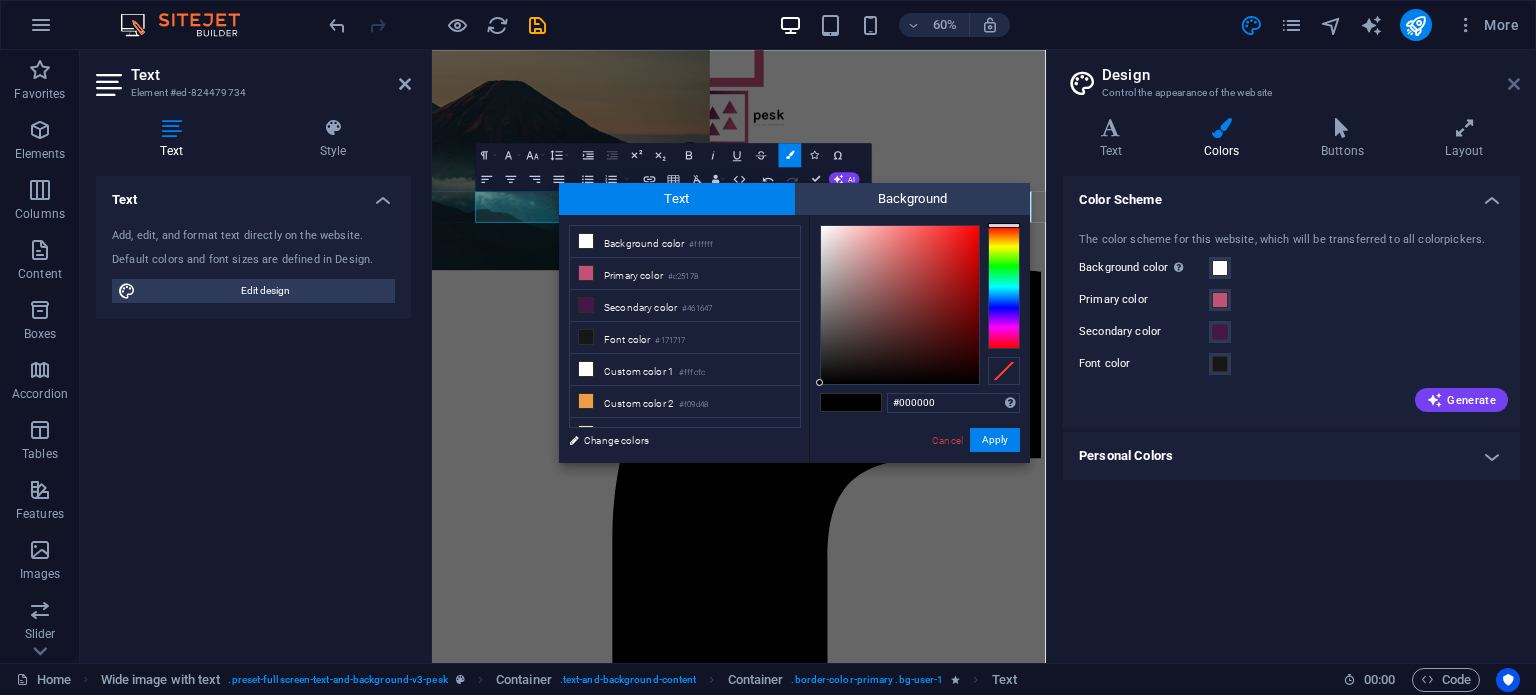 click at bounding box center [1514, 84] 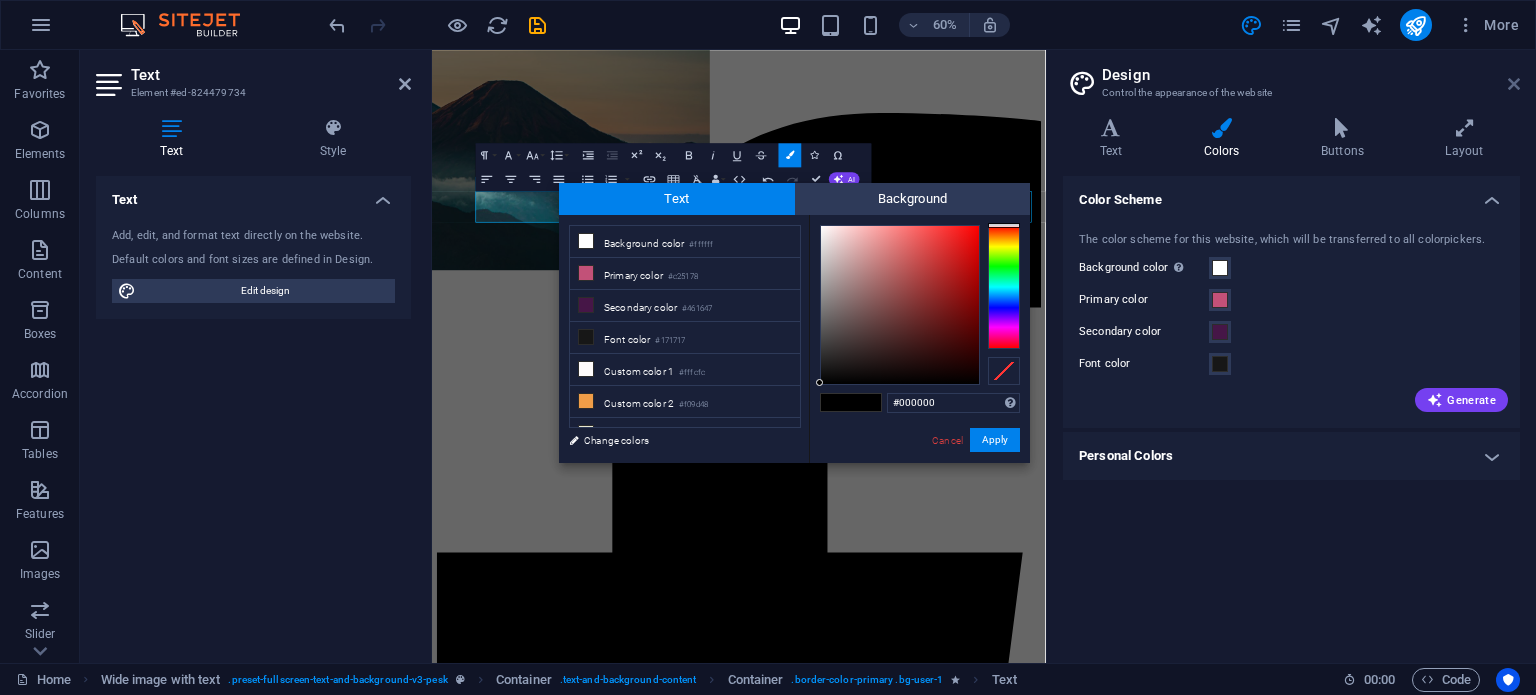 scroll, scrollTop: 749, scrollLeft: 0, axis: vertical 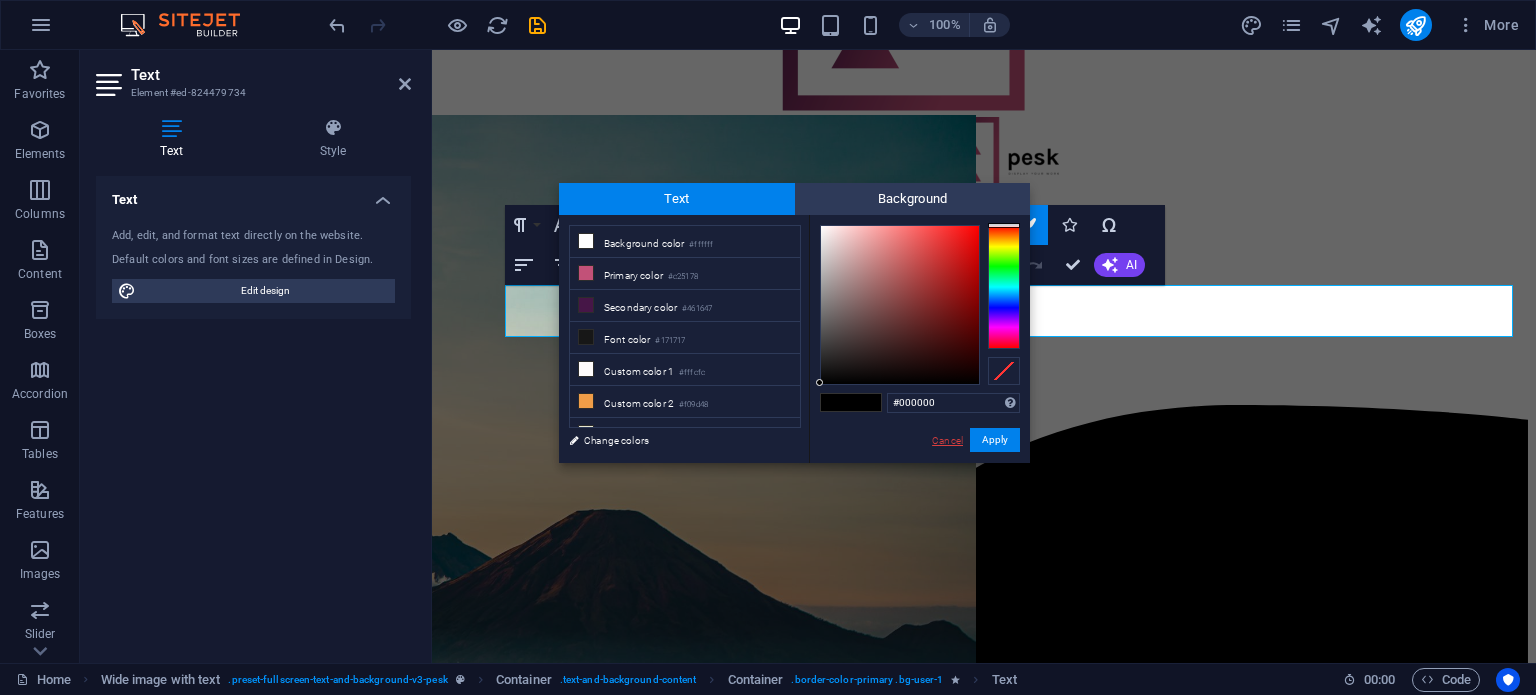 click on "Cancel" at bounding box center [947, 440] 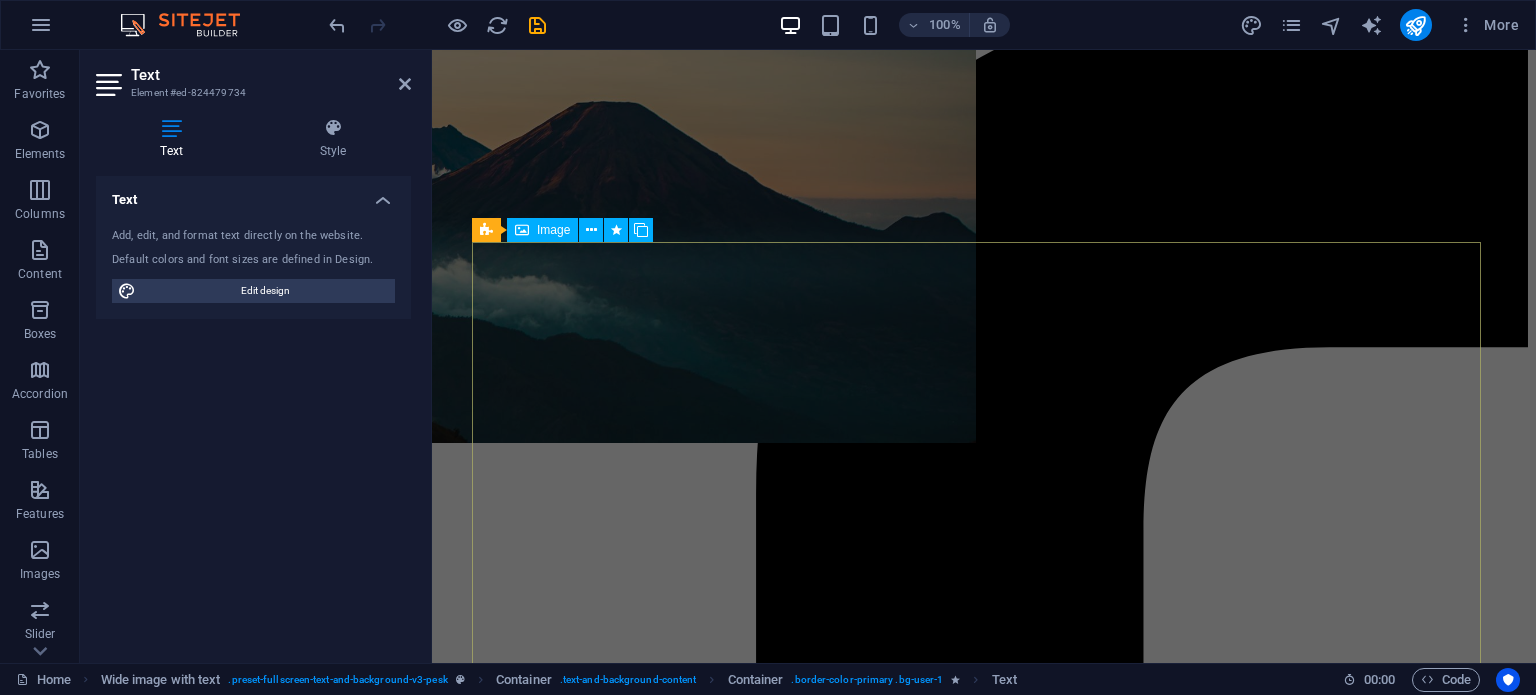 scroll, scrollTop: 1049, scrollLeft: 0, axis: vertical 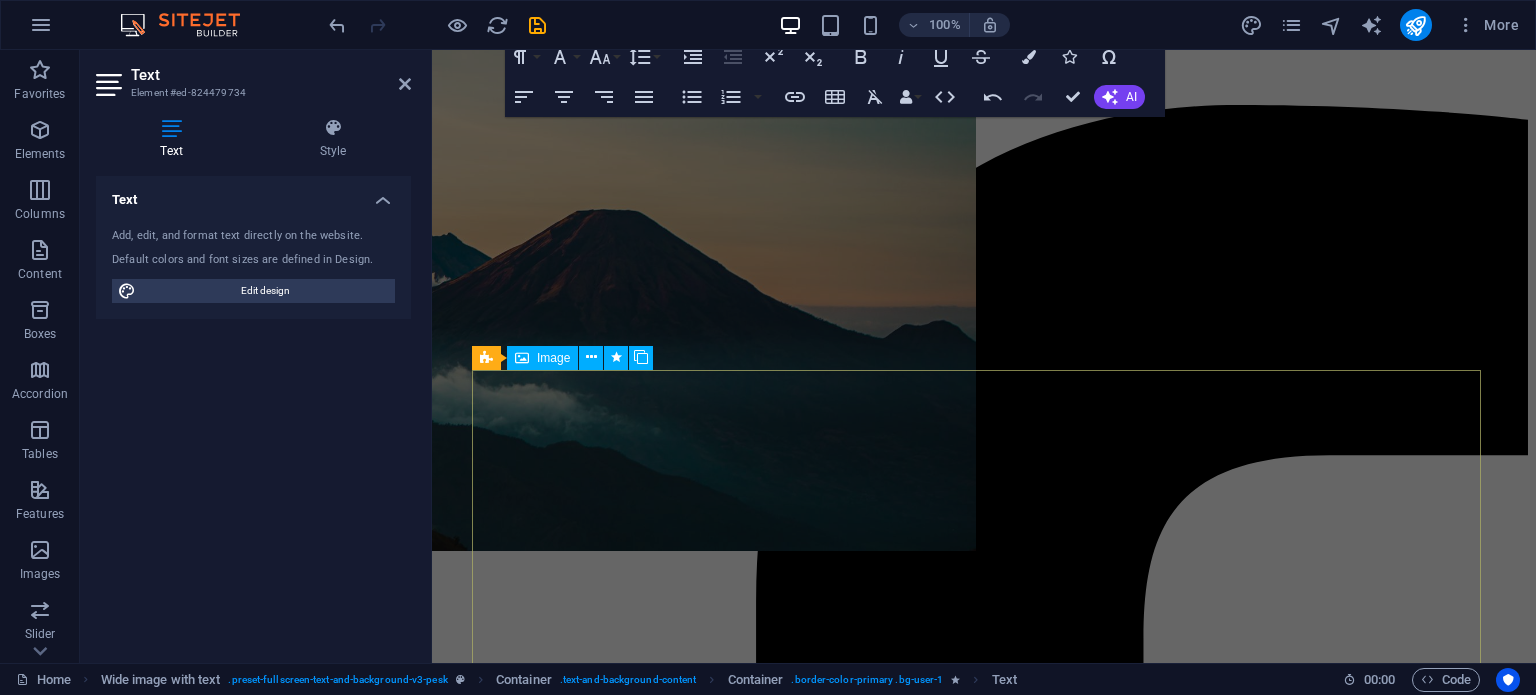click on "Image" at bounding box center [553, 358] 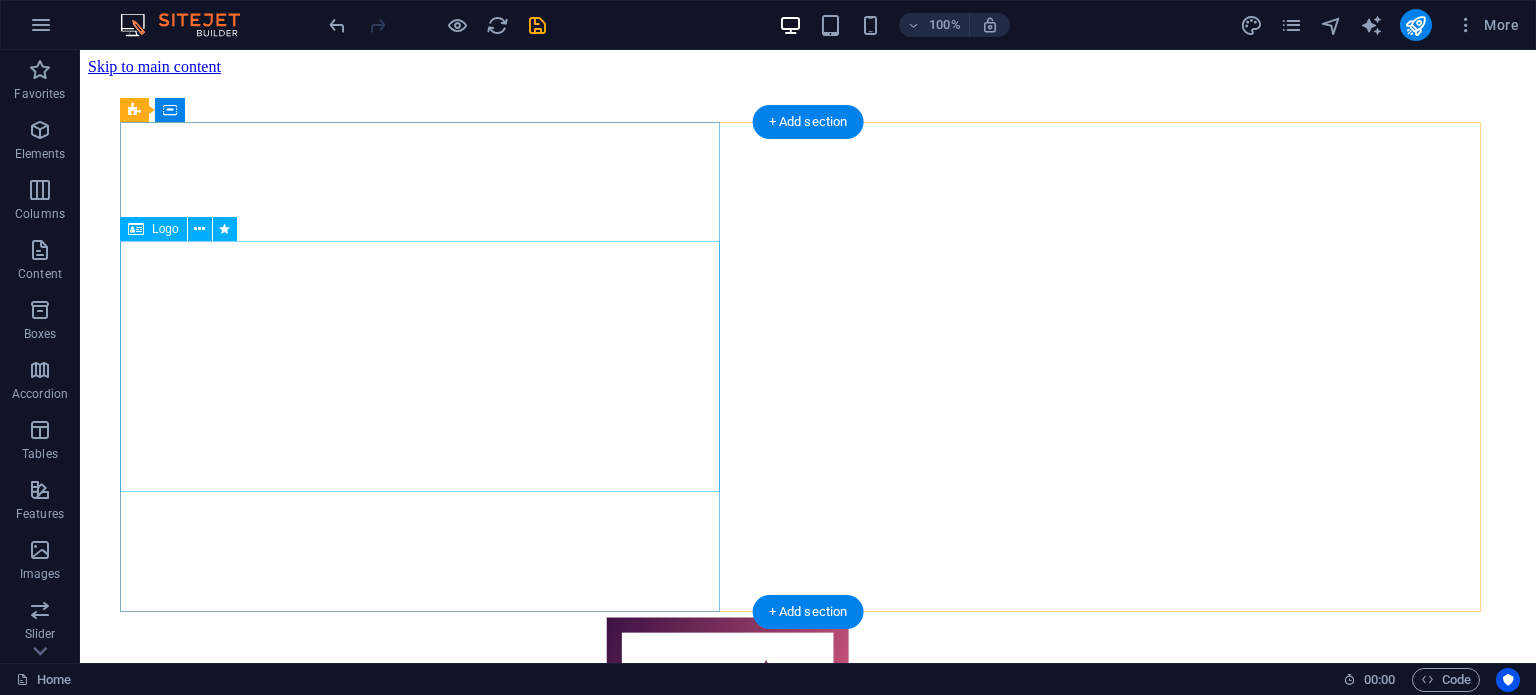scroll, scrollTop: 0, scrollLeft: 0, axis: both 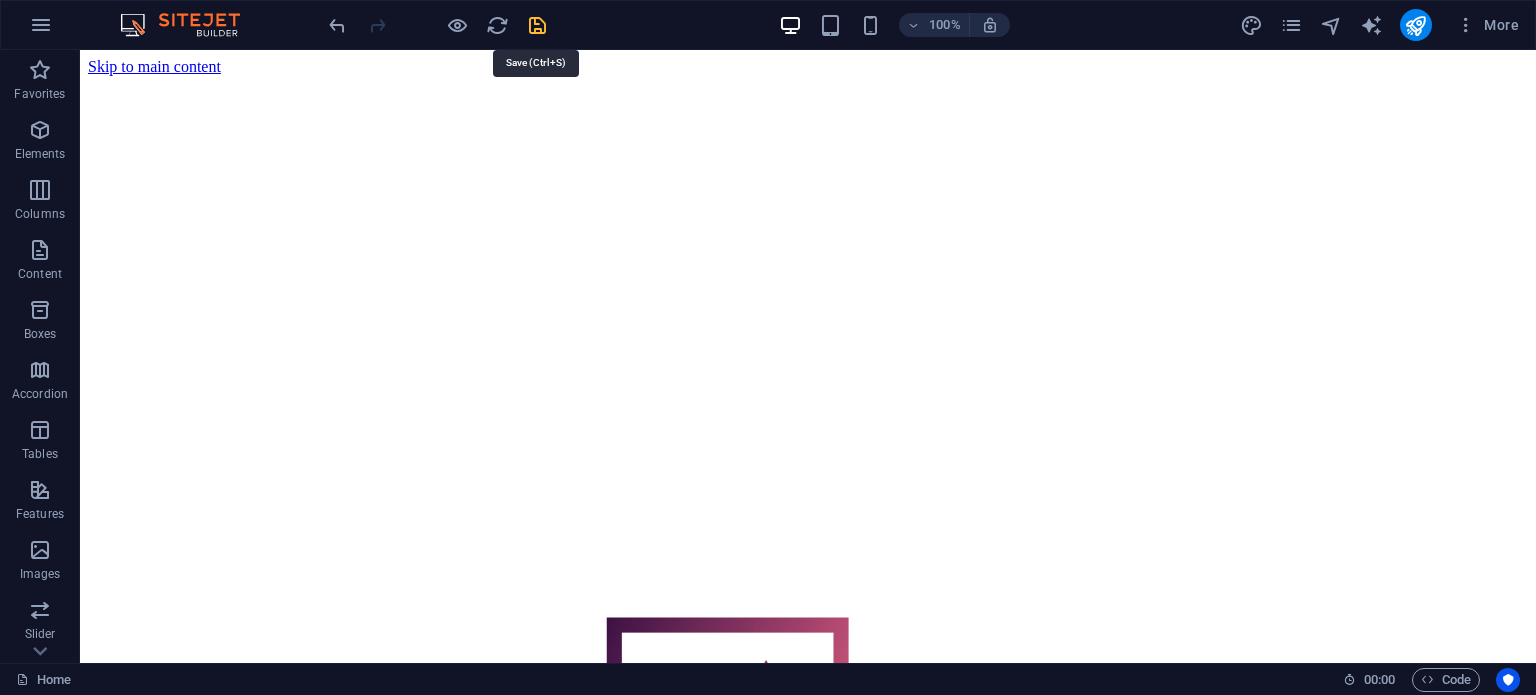 click at bounding box center [537, 25] 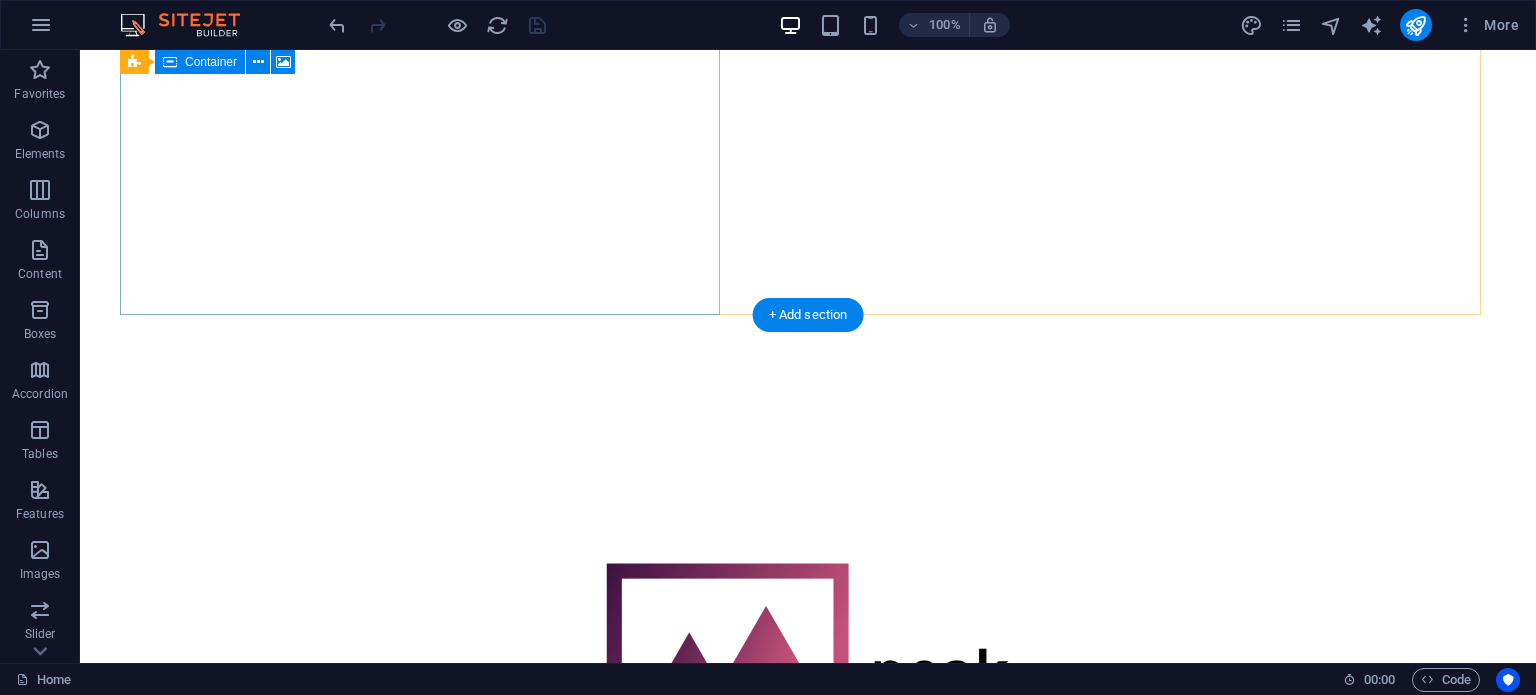 scroll, scrollTop: 0, scrollLeft: 0, axis: both 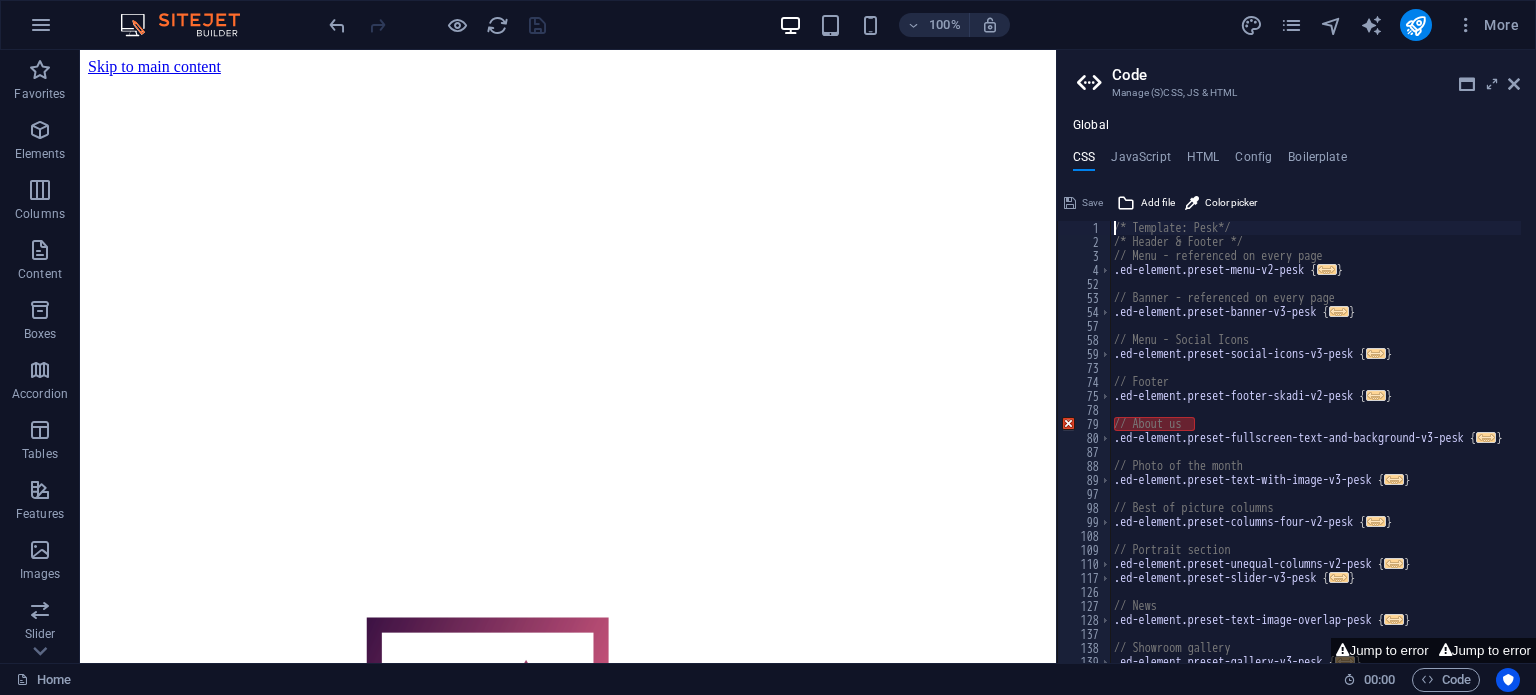 click on "Skip to main content" at bounding box center [154, 66] 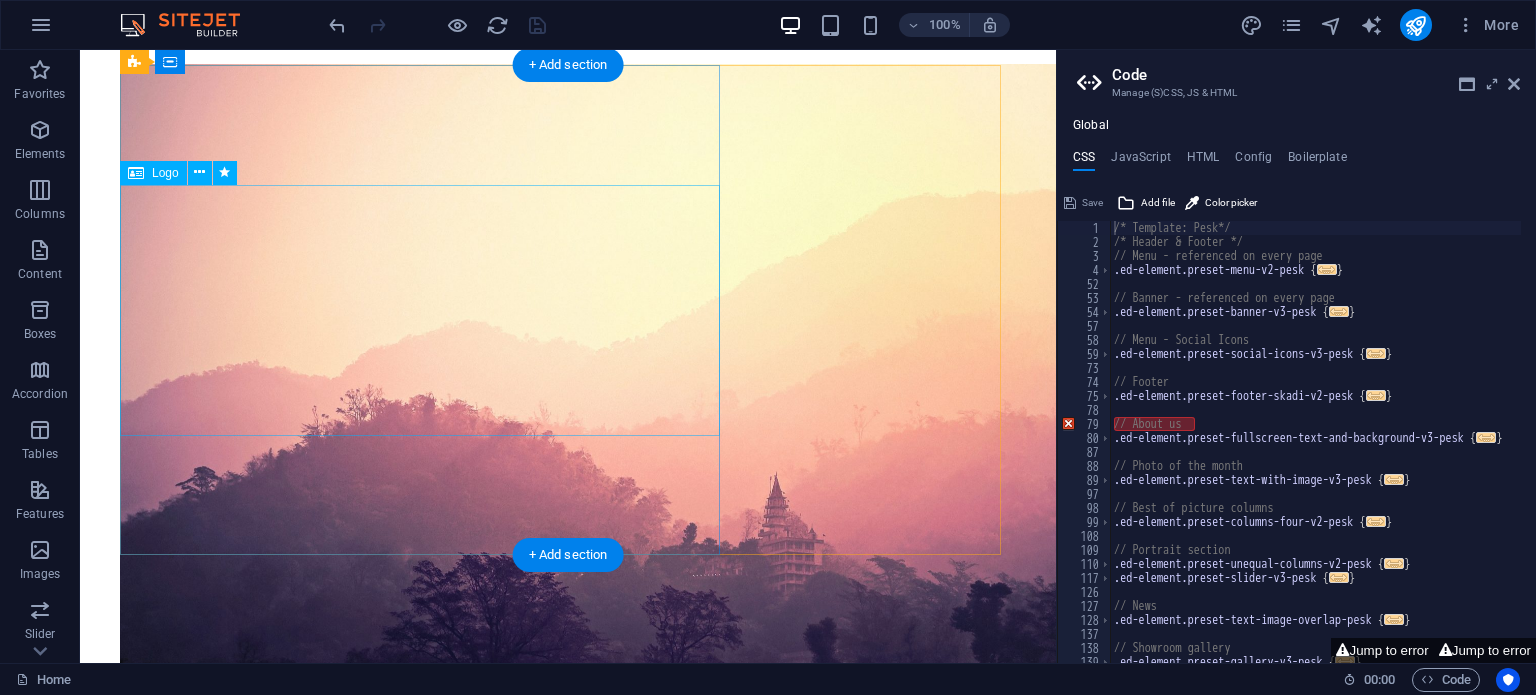 scroll, scrollTop: 0, scrollLeft: 0, axis: both 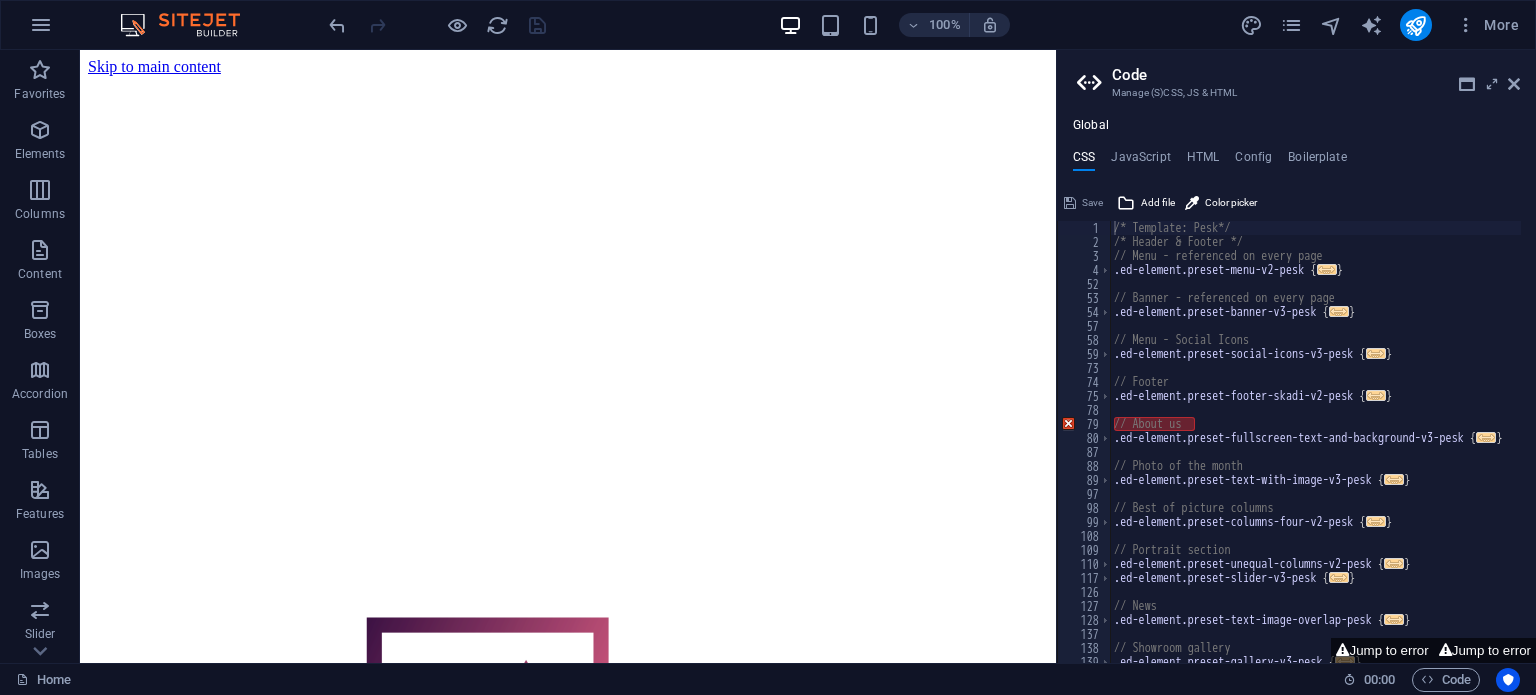 click on "Skip to main content" at bounding box center [154, 66] 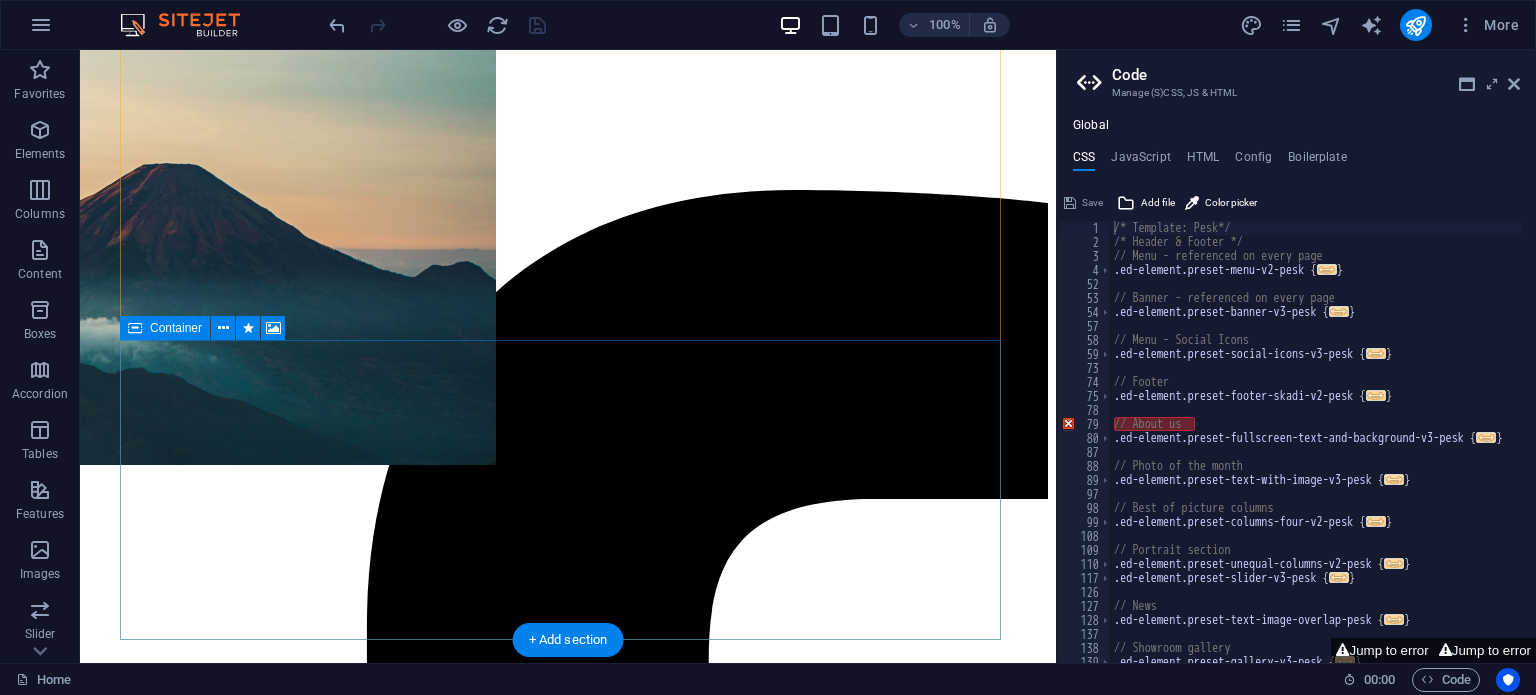 scroll, scrollTop: 965, scrollLeft: 0, axis: vertical 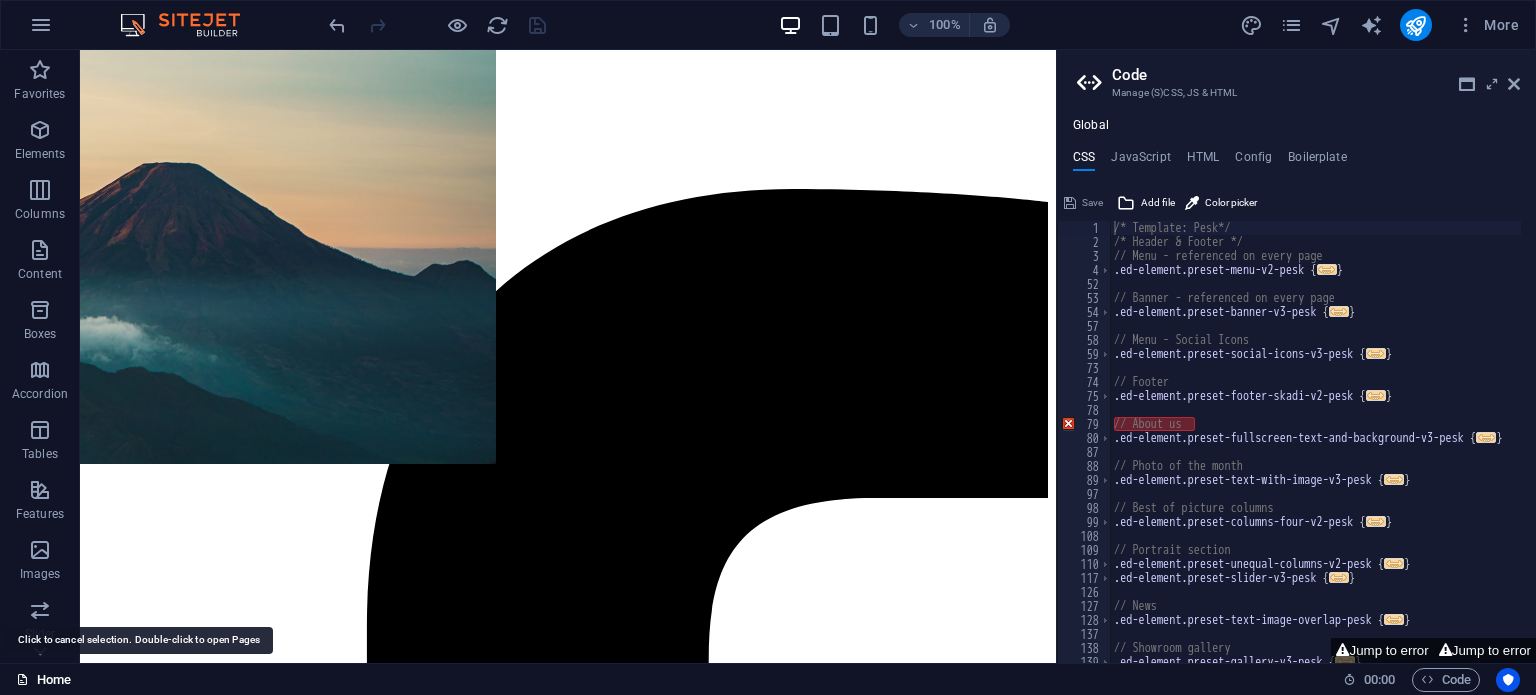 click on "Home" at bounding box center [43, 680] 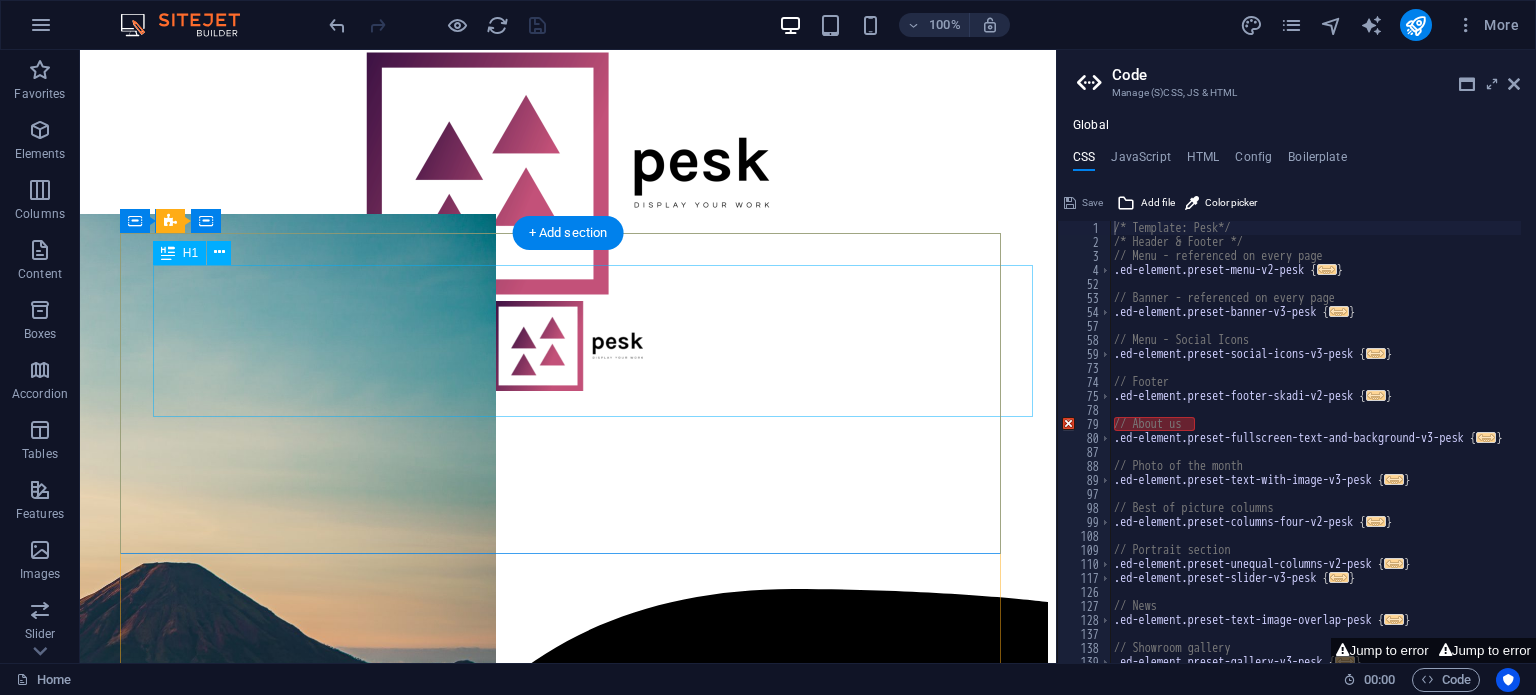 scroll, scrollTop: 65, scrollLeft: 0, axis: vertical 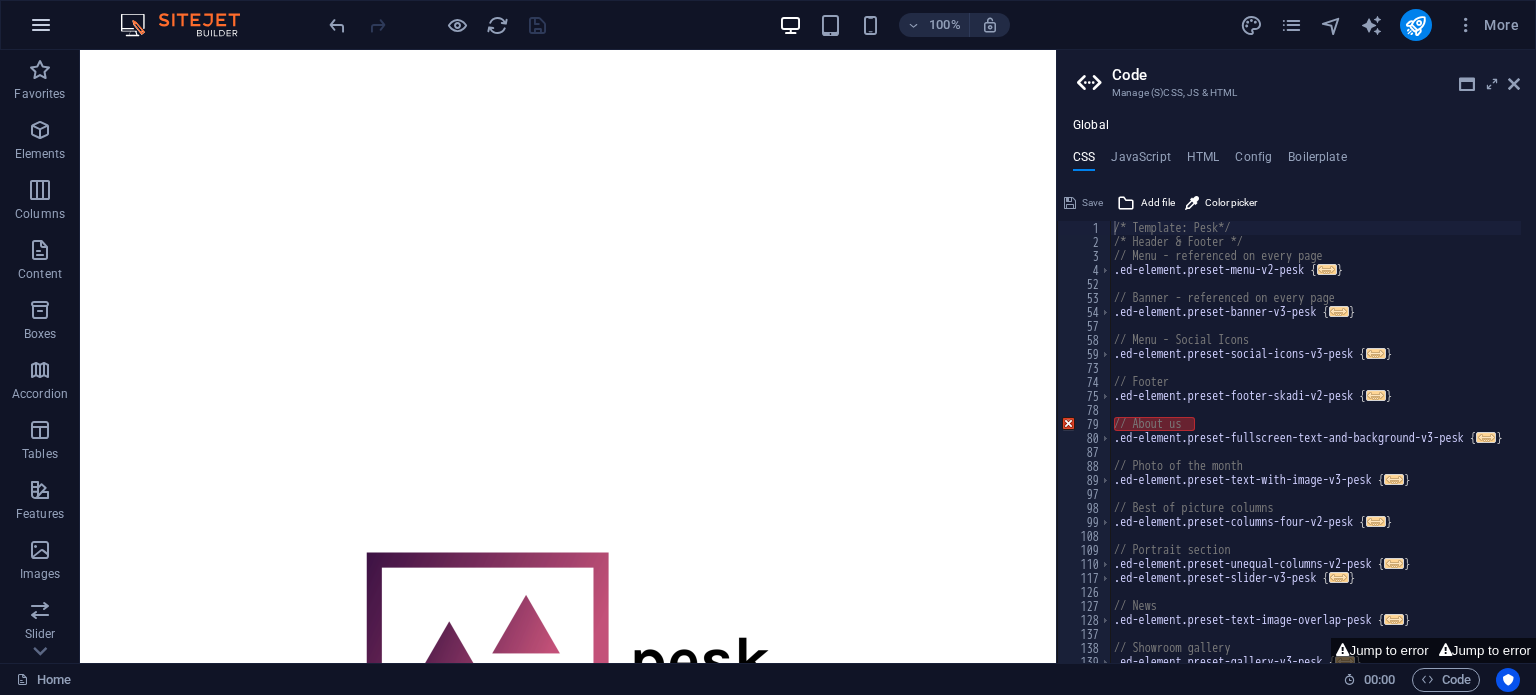 click at bounding box center [41, 25] 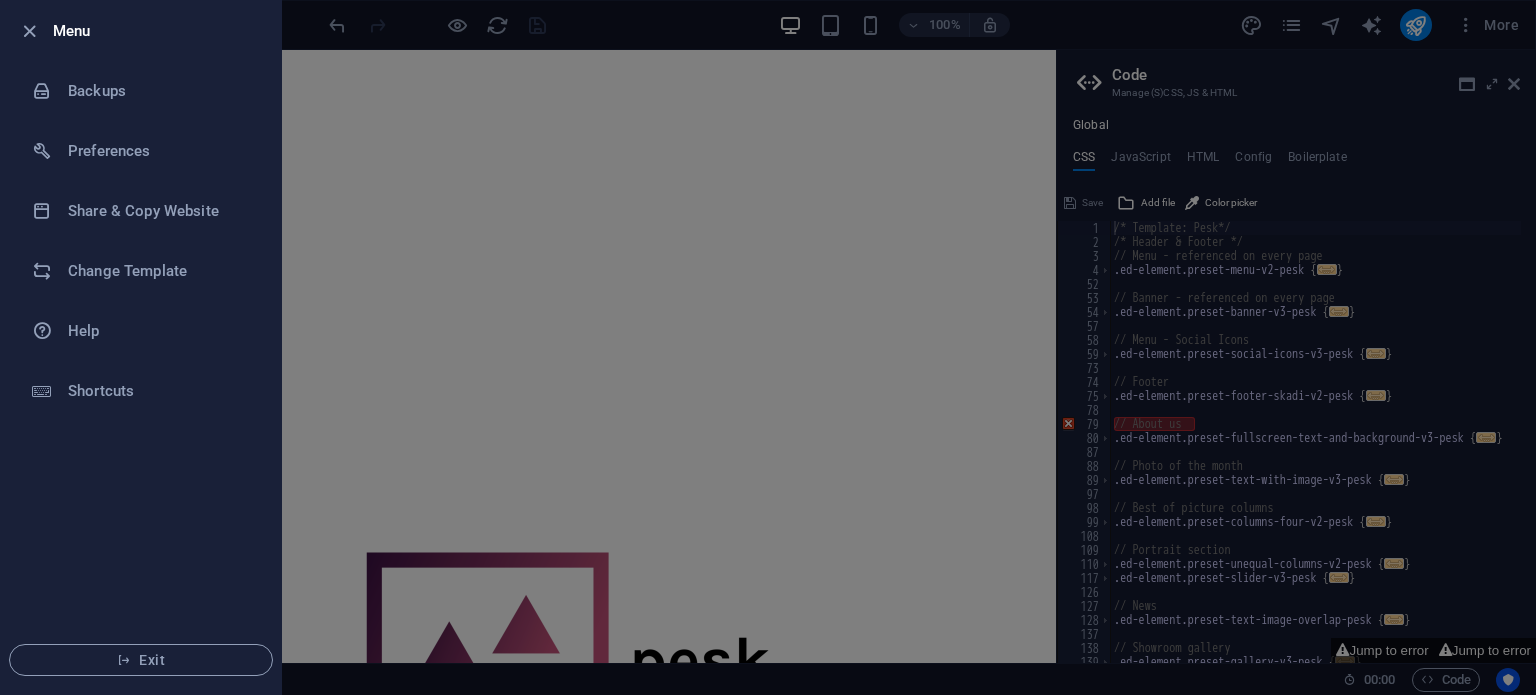 click on "Menu" at bounding box center [159, 31] 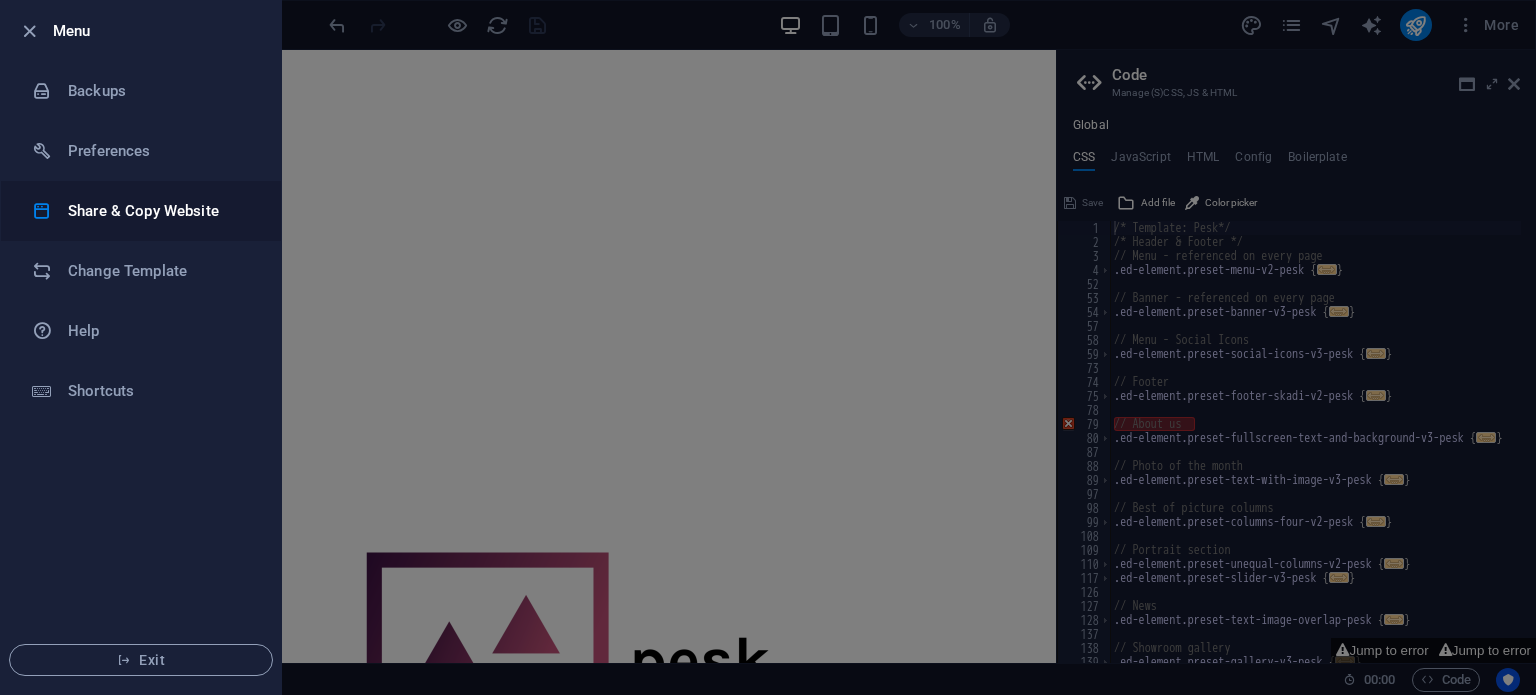 click on "Share & Copy Website" at bounding box center [160, 211] 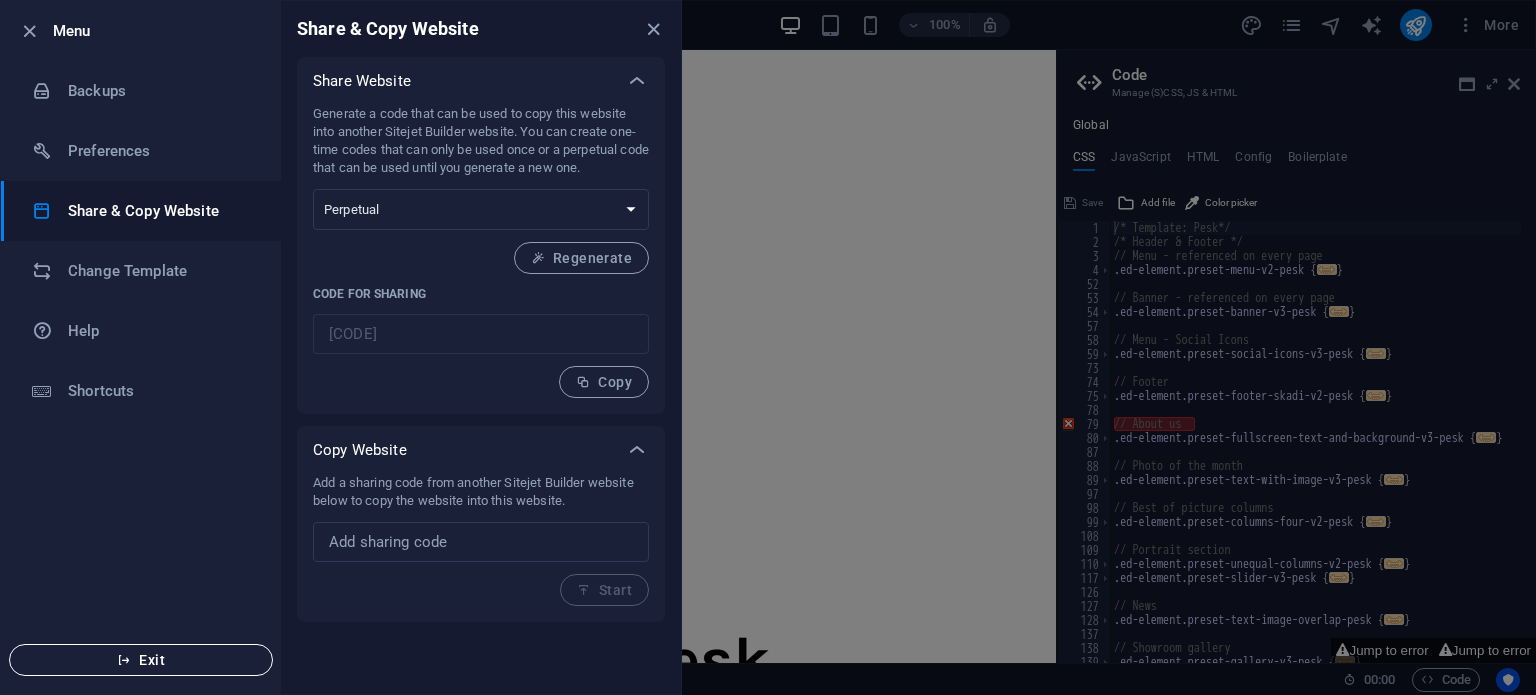 click on "Exit" at bounding box center [141, 660] 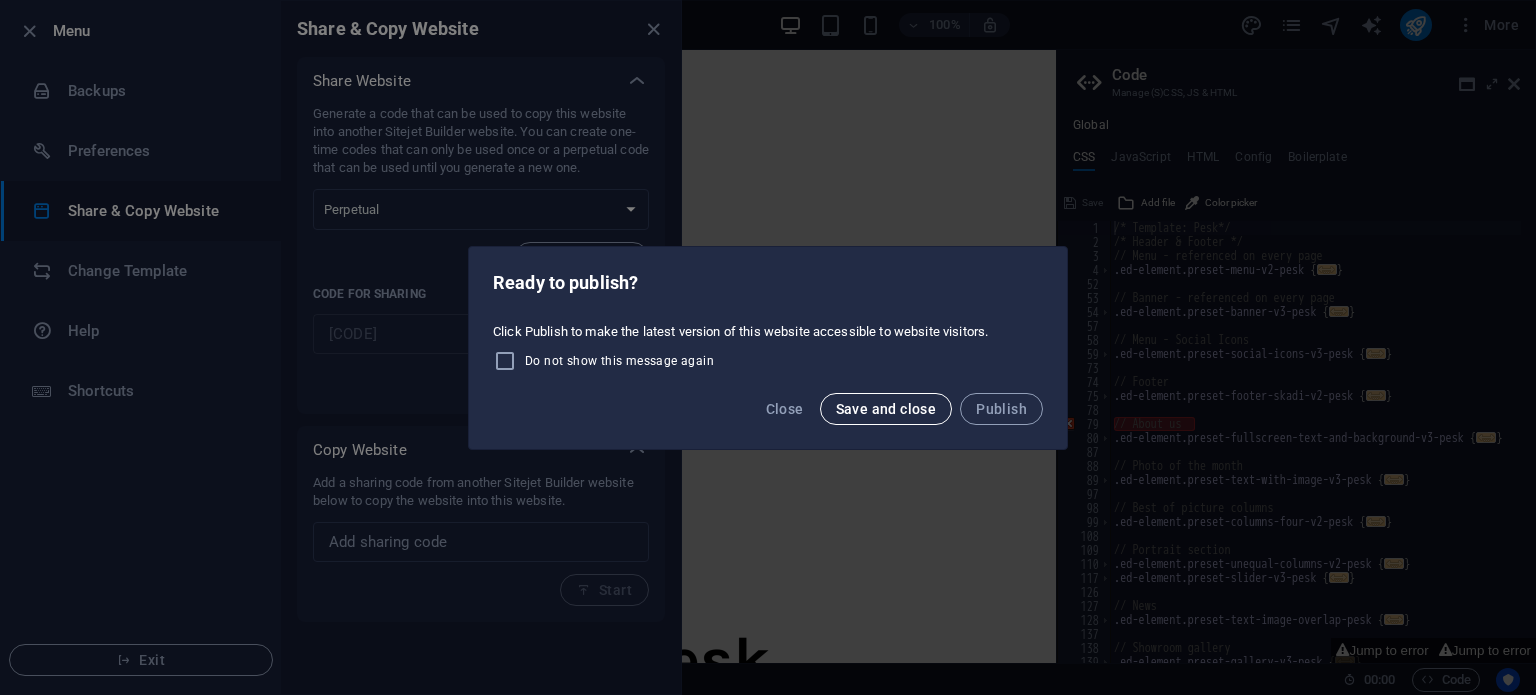 click on "Save and close" at bounding box center (886, 409) 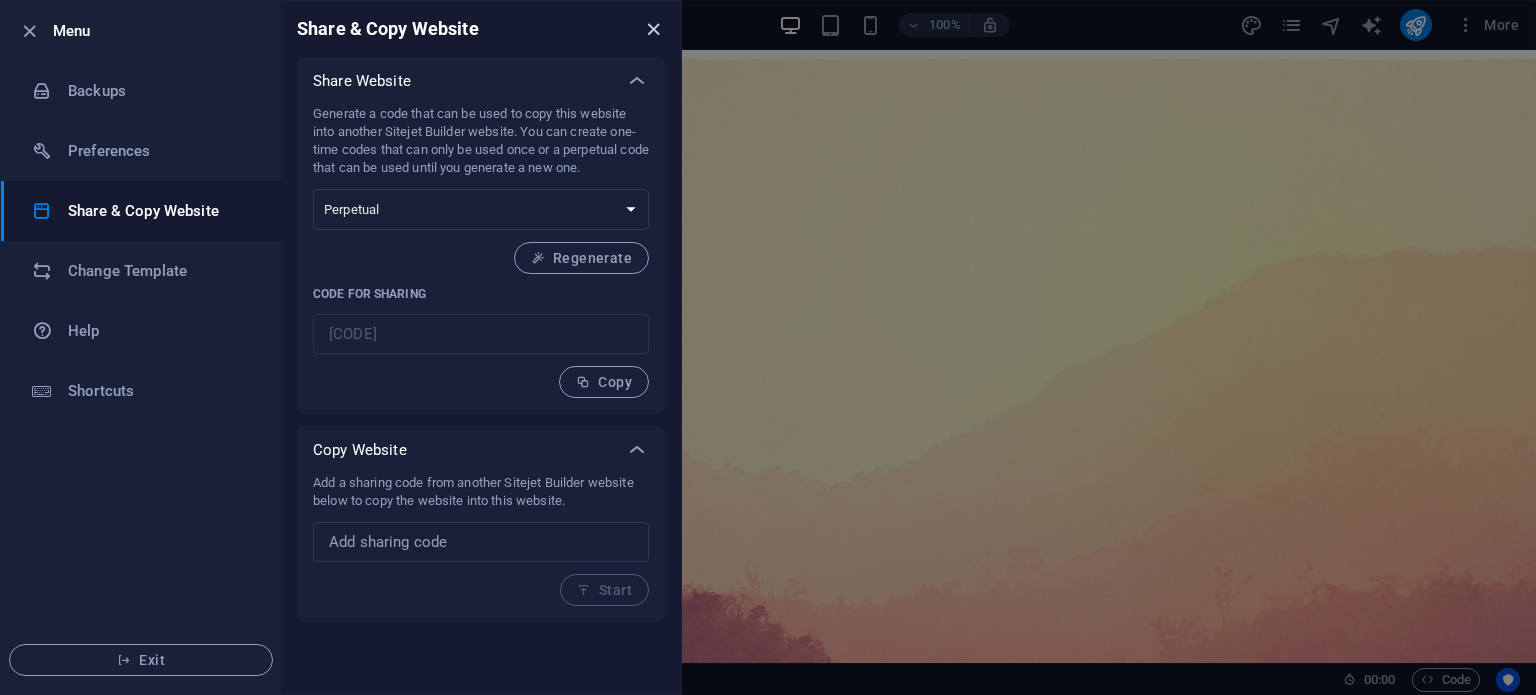 click at bounding box center (653, 29) 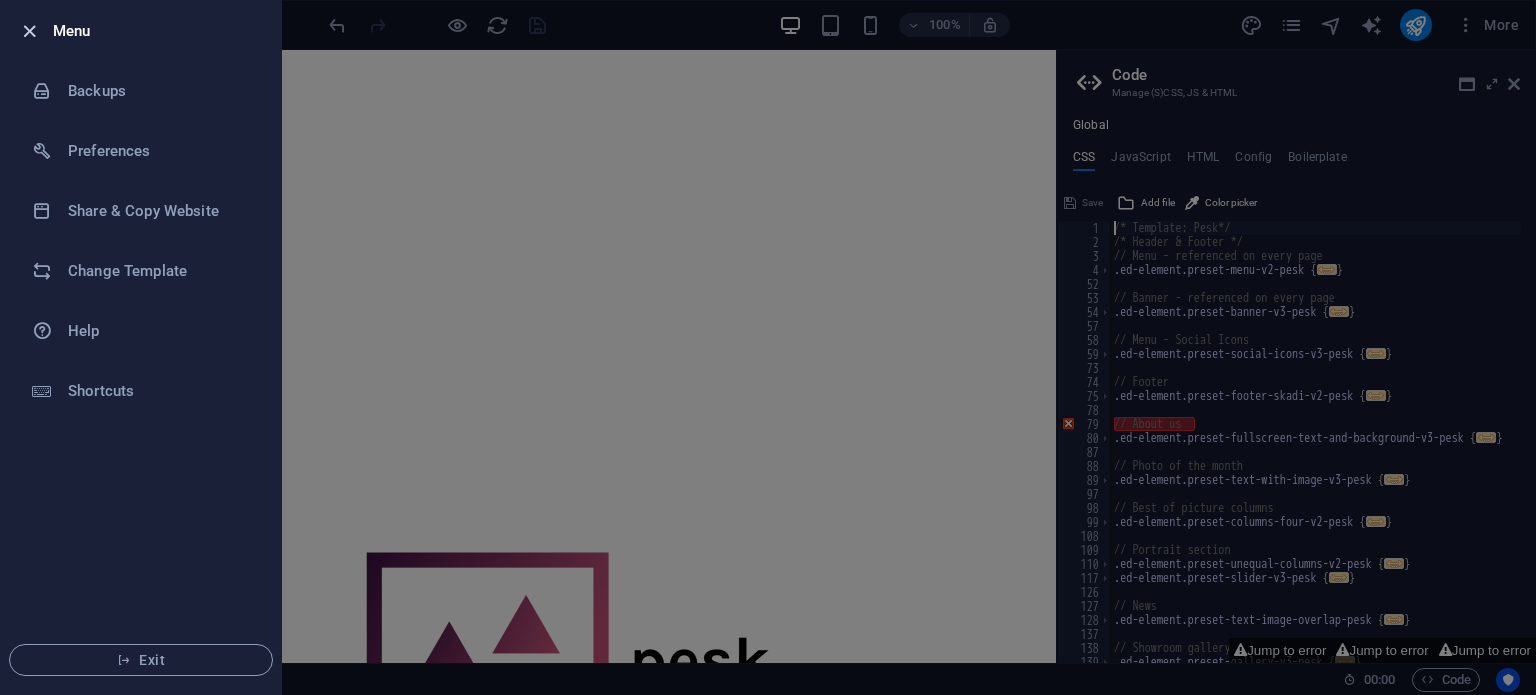 click at bounding box center (29, 31) 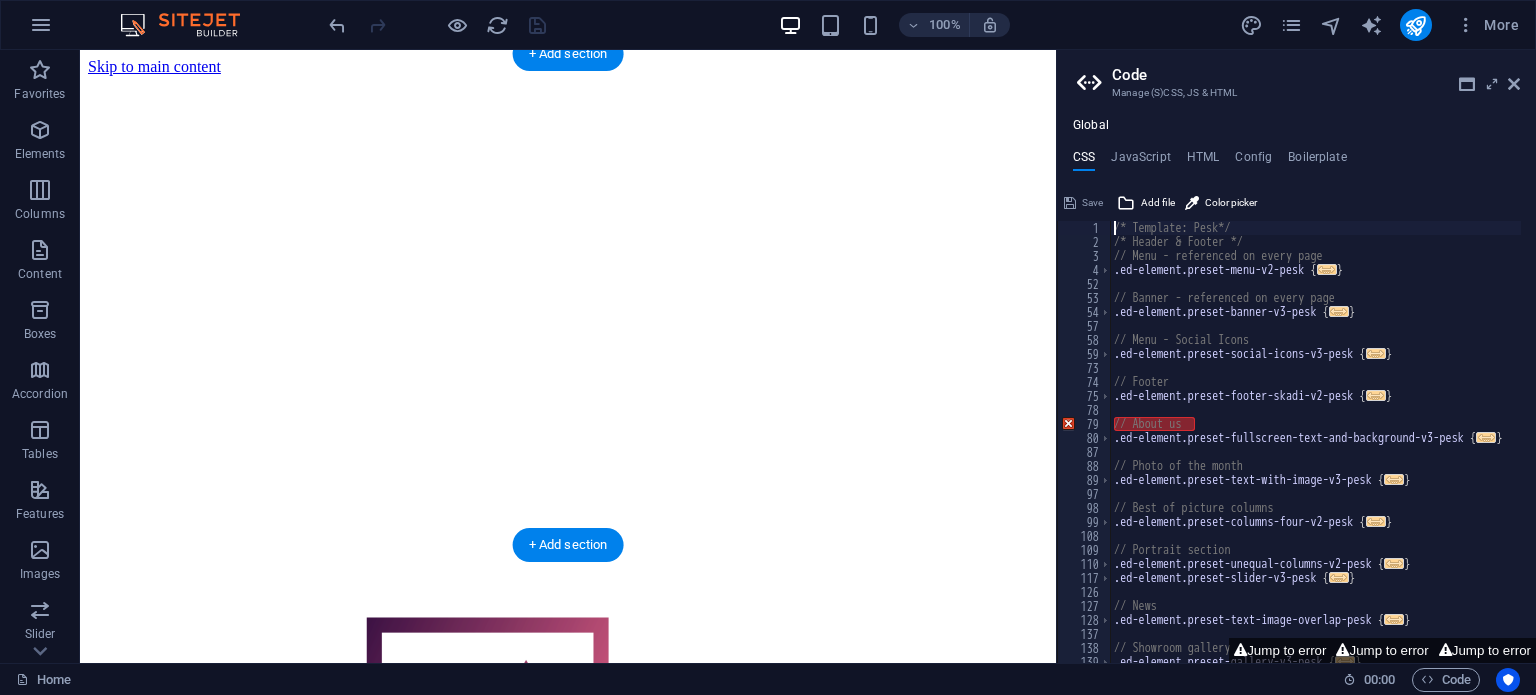 scroll, scrollTop: 100, scrollLeft: 0, axis: vertical 